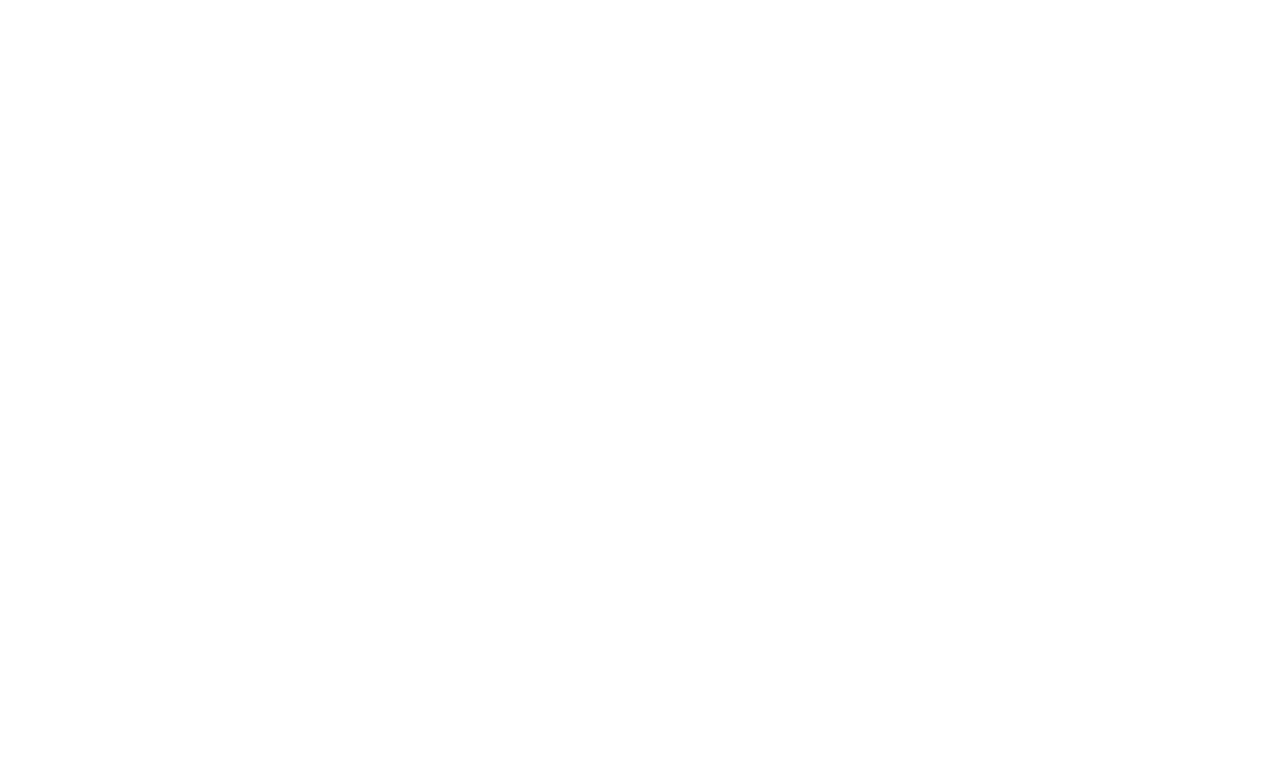 scroll, scrollTop: 0, scrollLeft: 0, axis: both 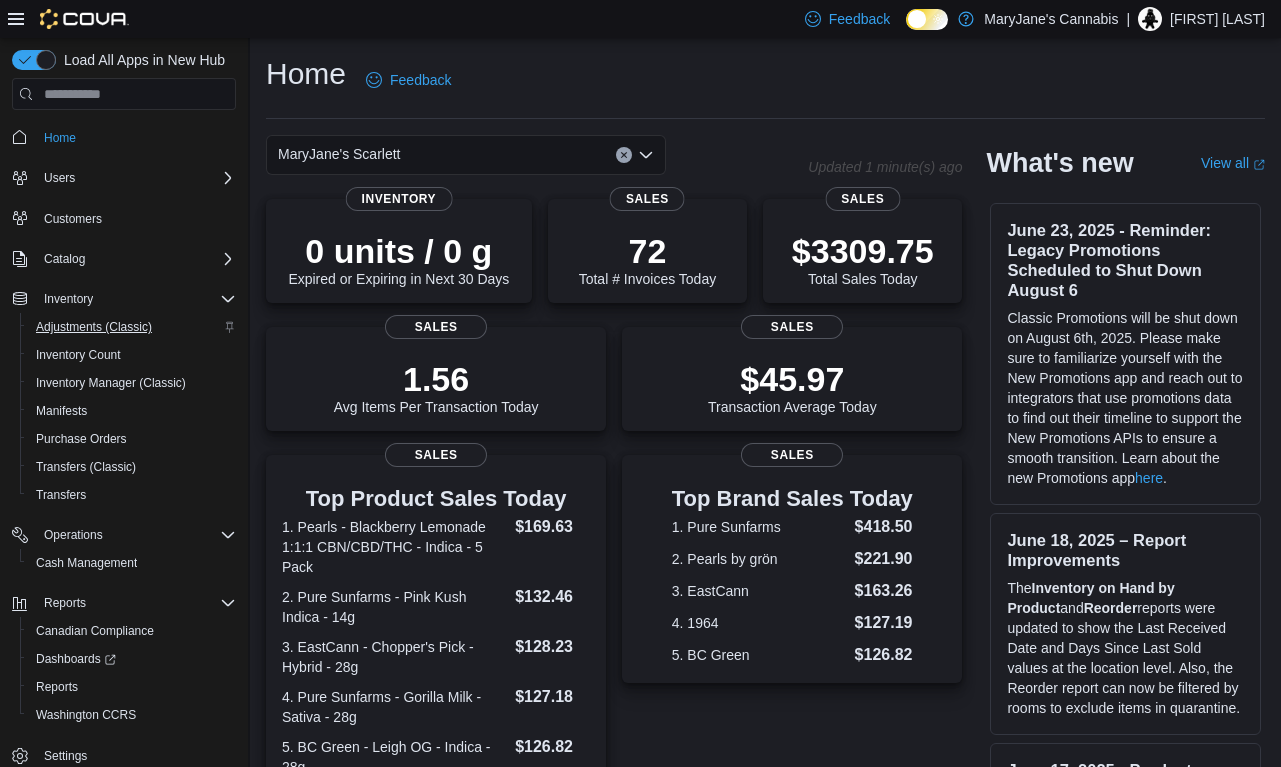click on "Adjustments (Classic)" at bounding box center (94, 327) 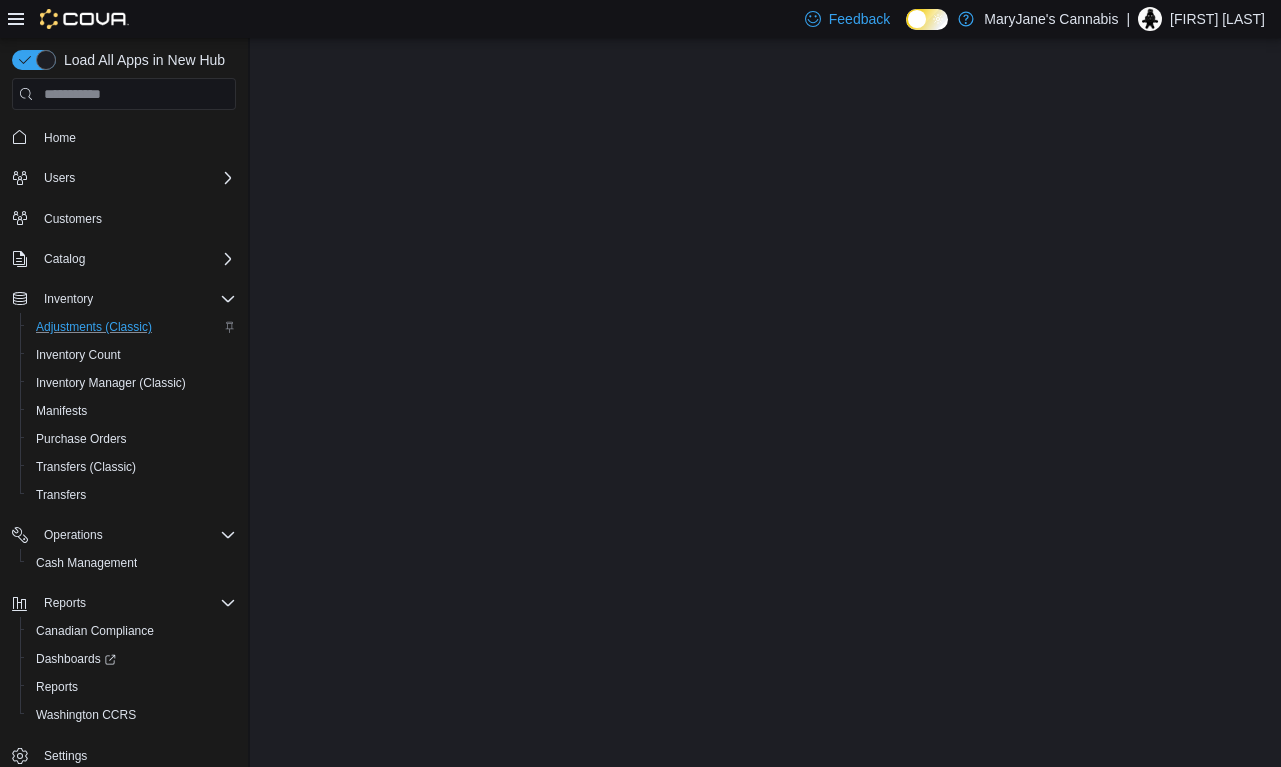 scroll, scrollTop: 0, scrollLeft: 0, axis: both 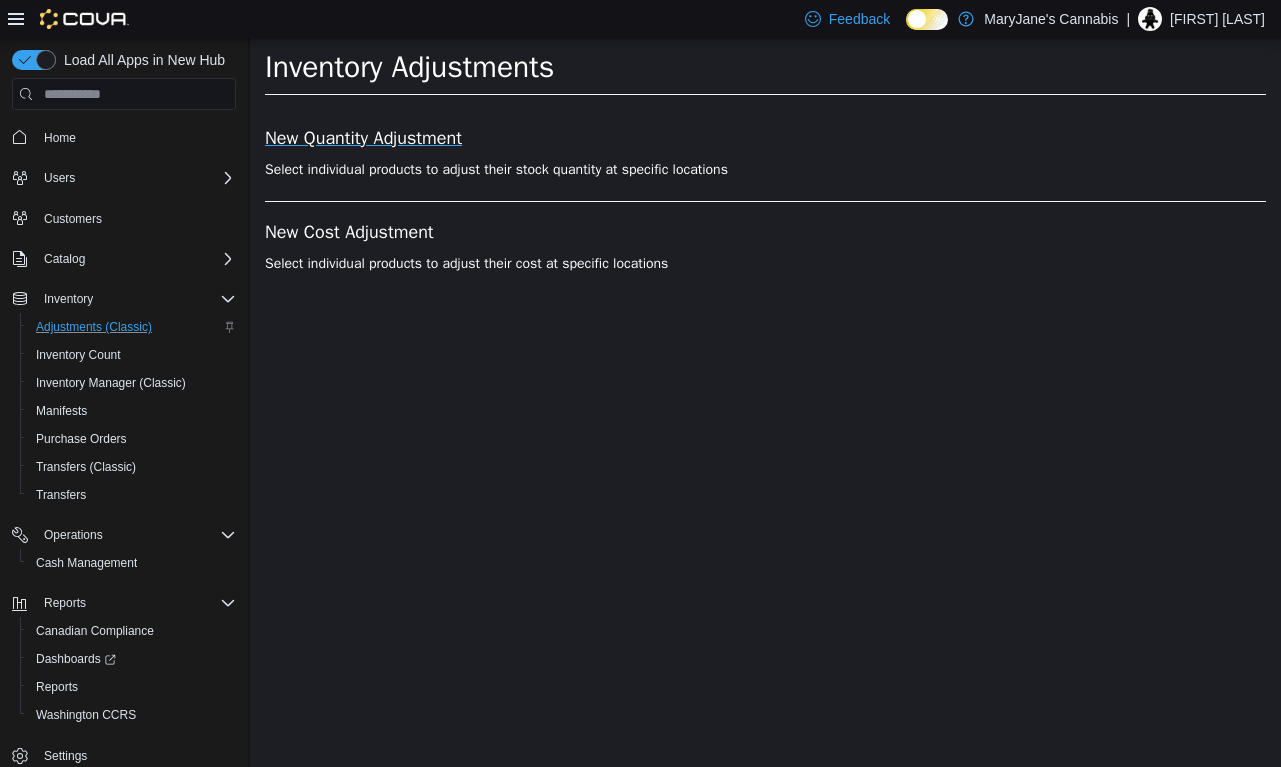 click on "New Quantity Adjustment" at bounding box center [765, 139] 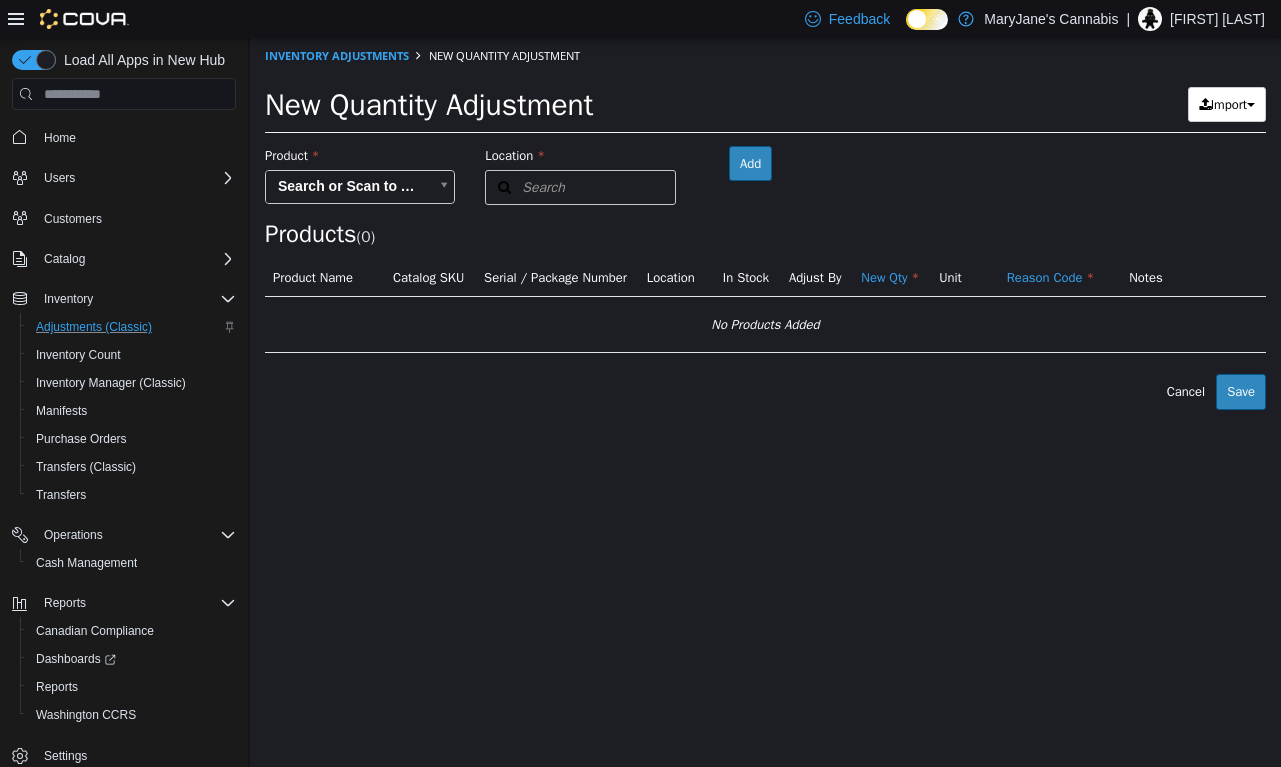 click on "×
Inventory Adjustments
New Quantity Adjustment
New Quantity Adjustment
Import  Inventory Export (.CSV) Package List (.TXT)
Product     Search or Scan to Add Product                             Location Search Type 3 or more characters or browse       MaryJane's Cannabis     (4)         MaryJane's Oshawa             MaryJane's Scarlett             MaryJane's Weston             MaryJane's YYZ         Room   Add Products  ( 0 ) Product Name Catalog SKU Serial / Package Number Location In Stock Adjust By New Qty Unit Reason Code Notes No Products Added Error saving adjustment please resolve the errors above. Cancel Save" at bounding box center (765, 224) 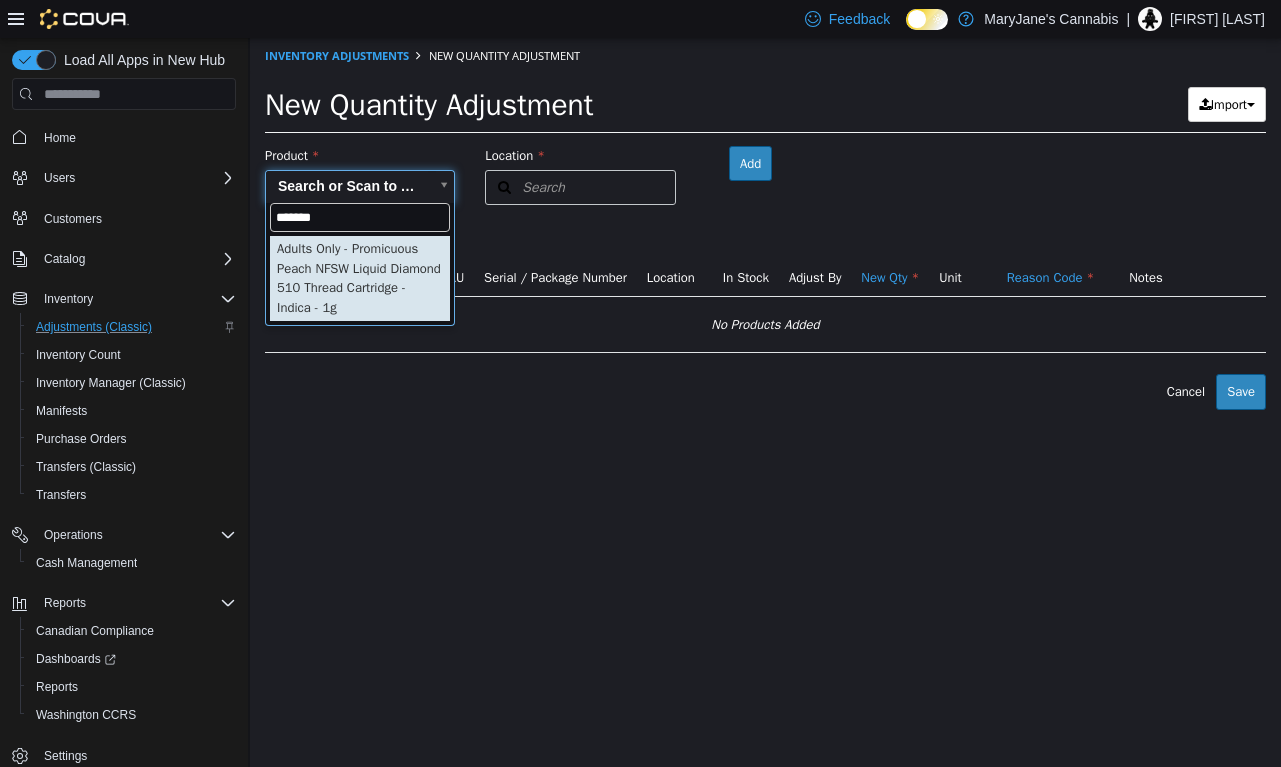 type on "*******" 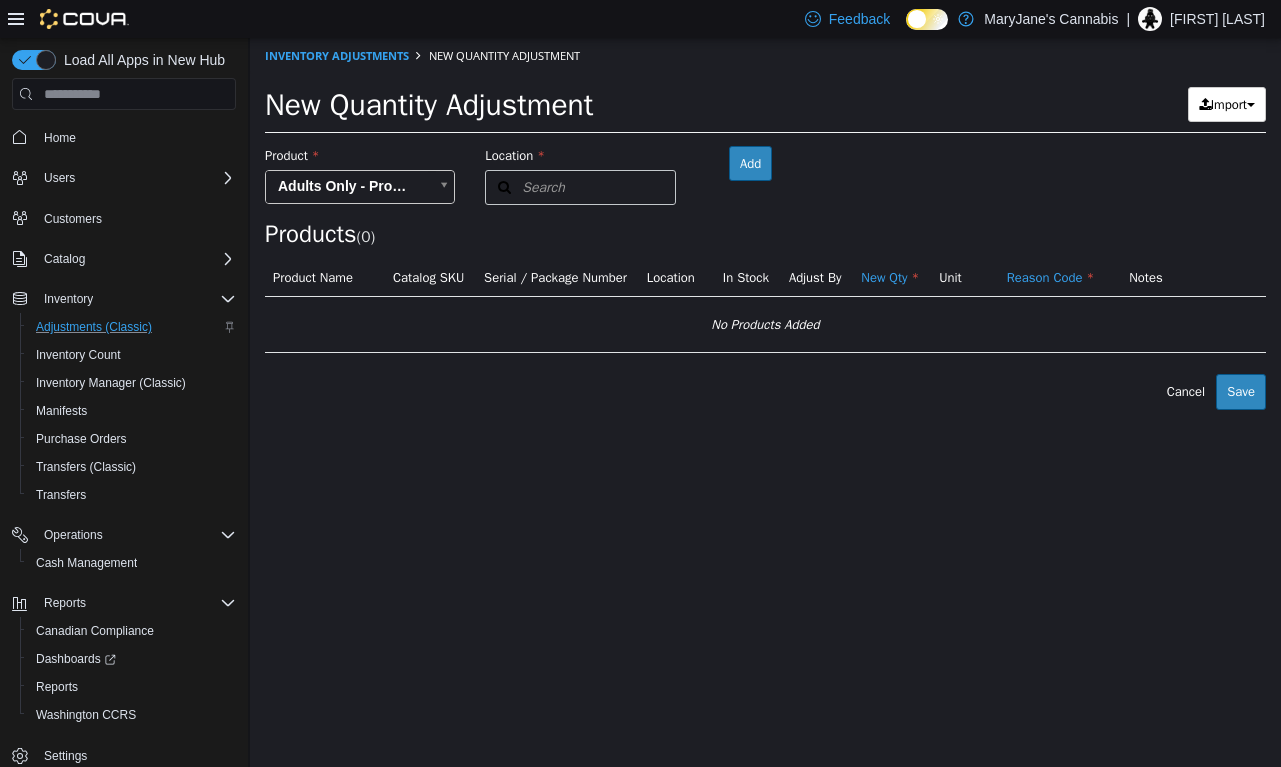 click on "Search" at bounding box center [580, 187] 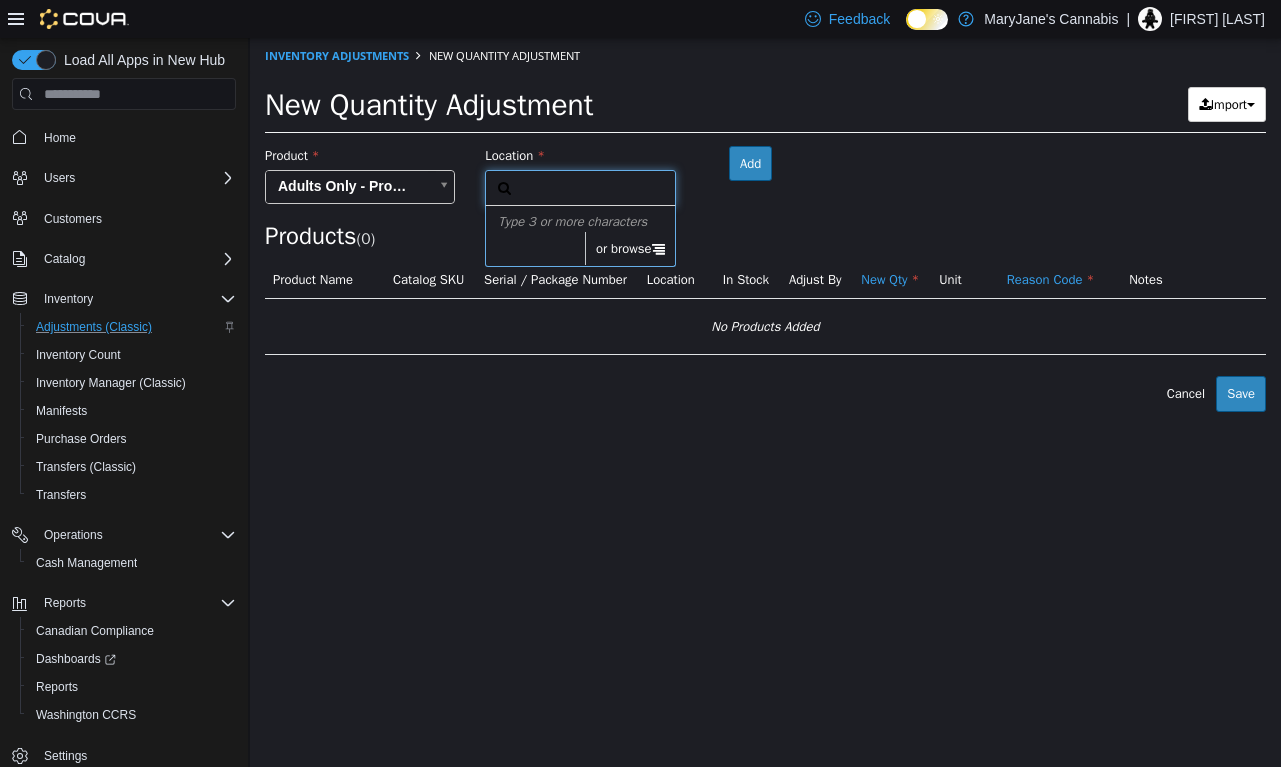 click on "or browse" at bounding box center (630, 249) 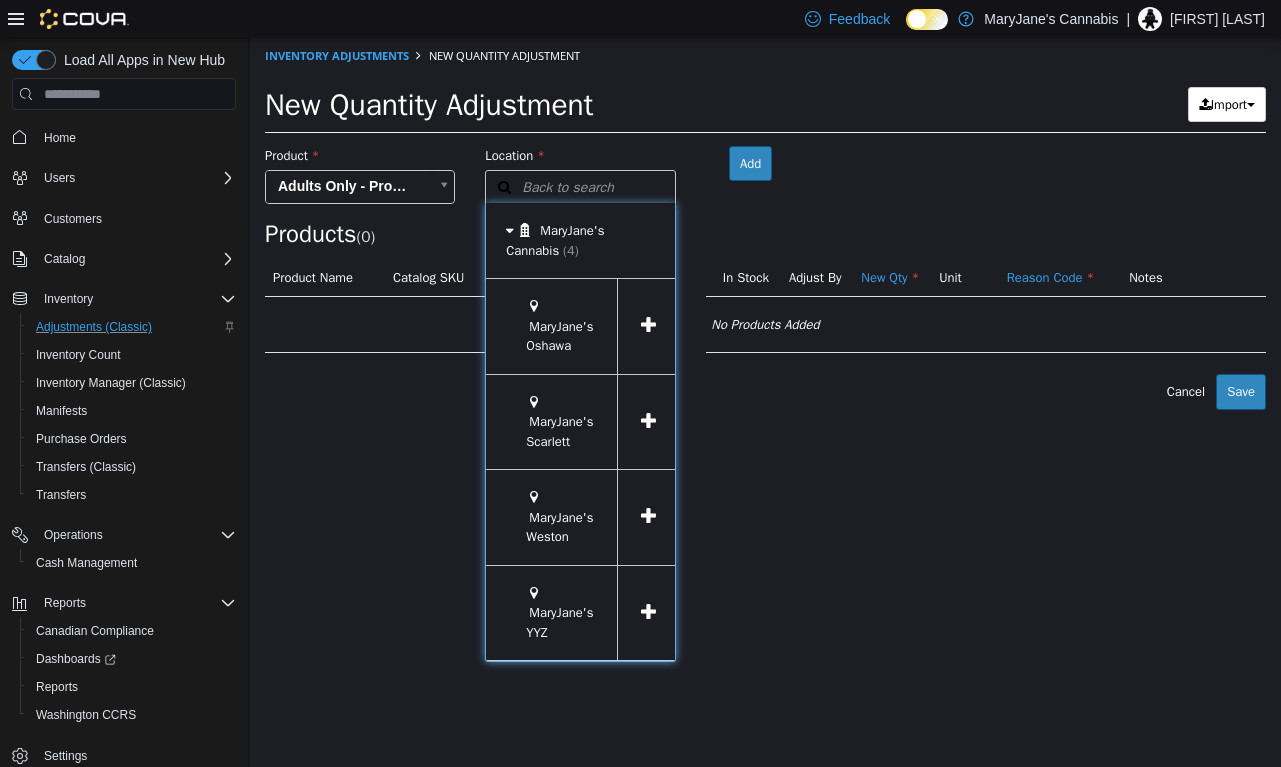 click at bounding box center (648, 517) 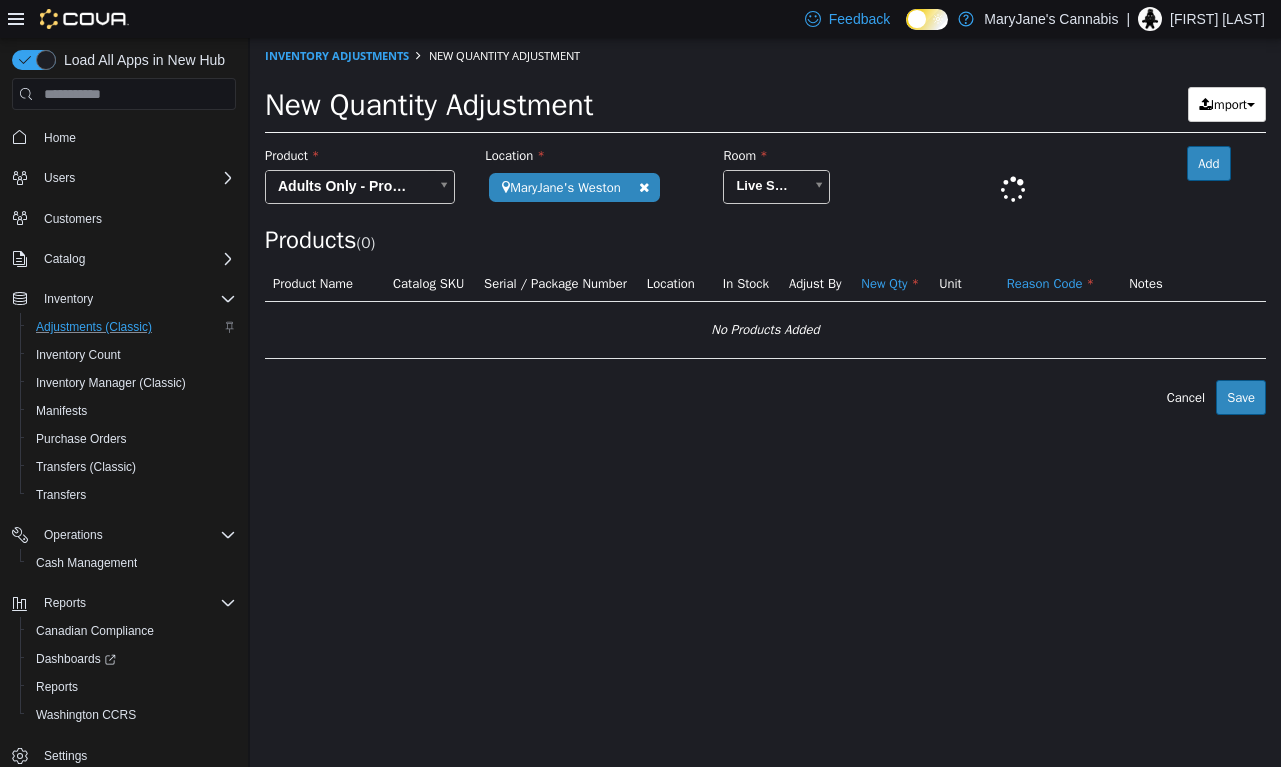 click at bounding box center [1012, 189] 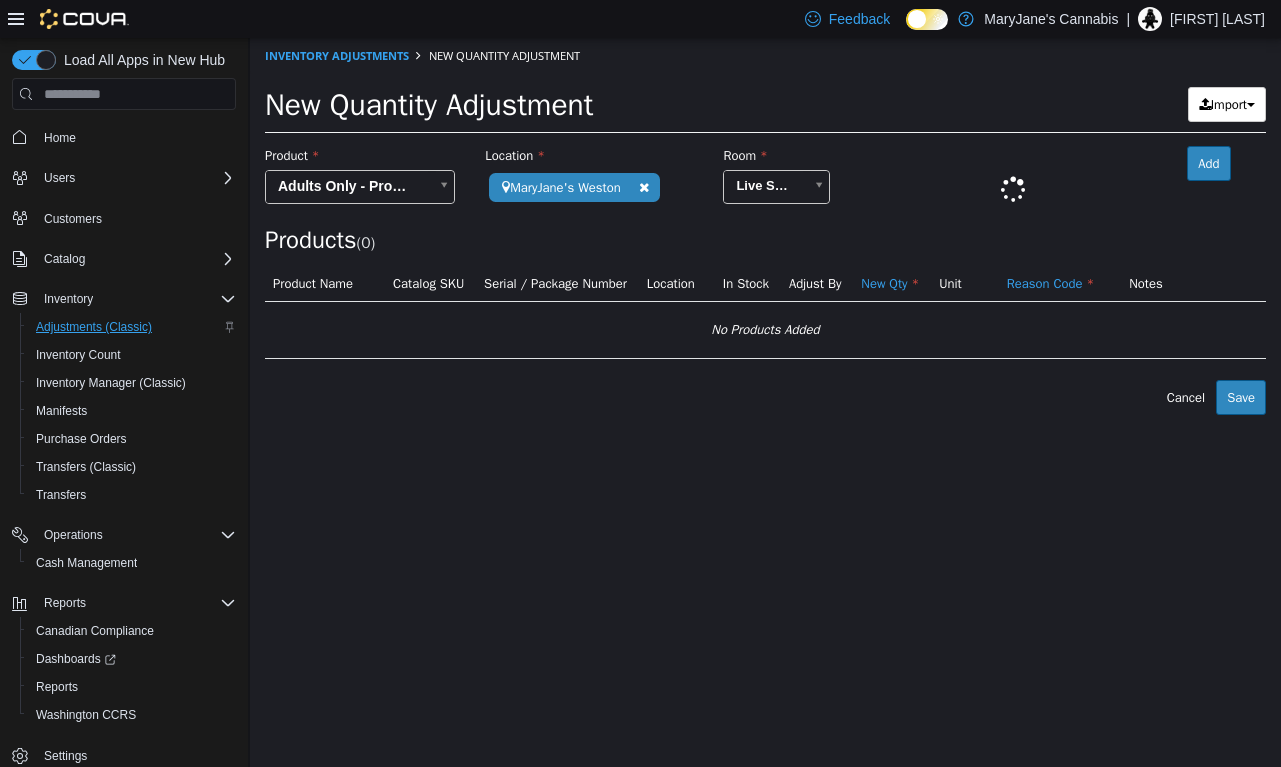 click on "Adjustments (Classic)" at bounding box center [94, 327] 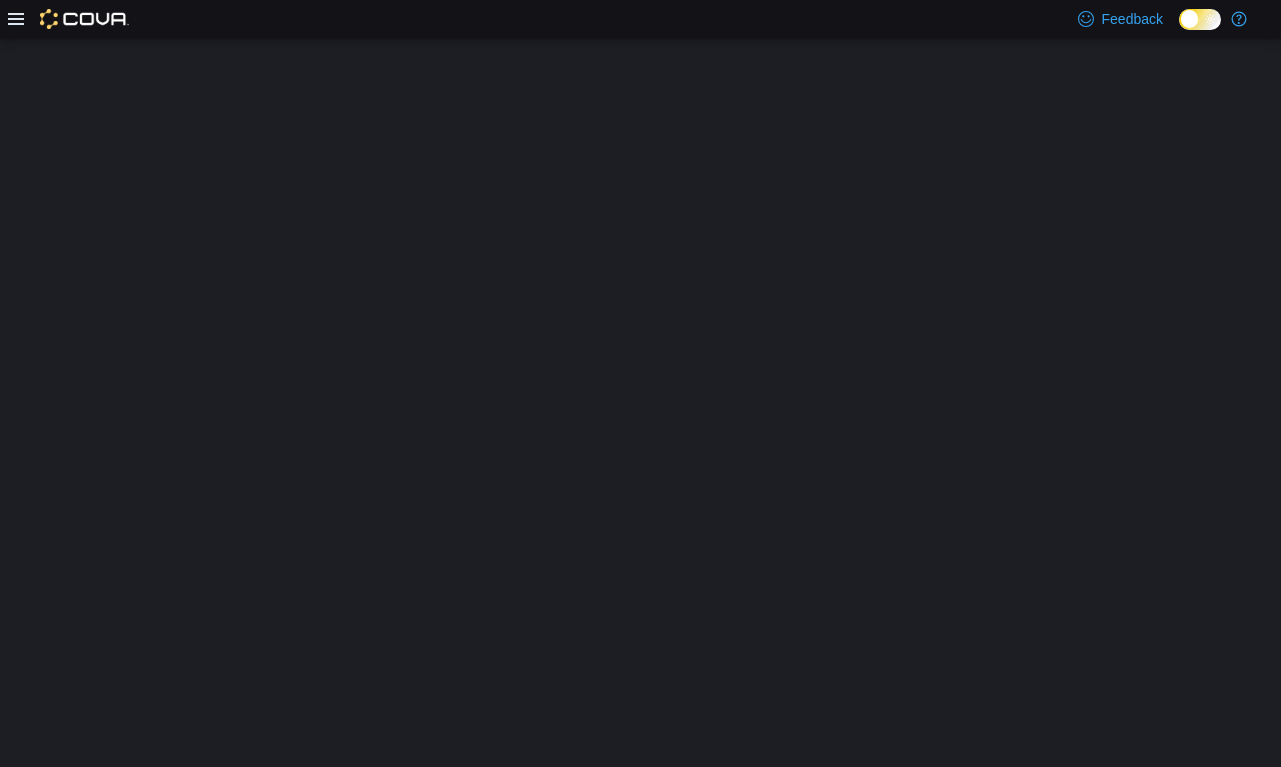 scroll, scrollTop: 0, scrollLeft: 0, axis: both 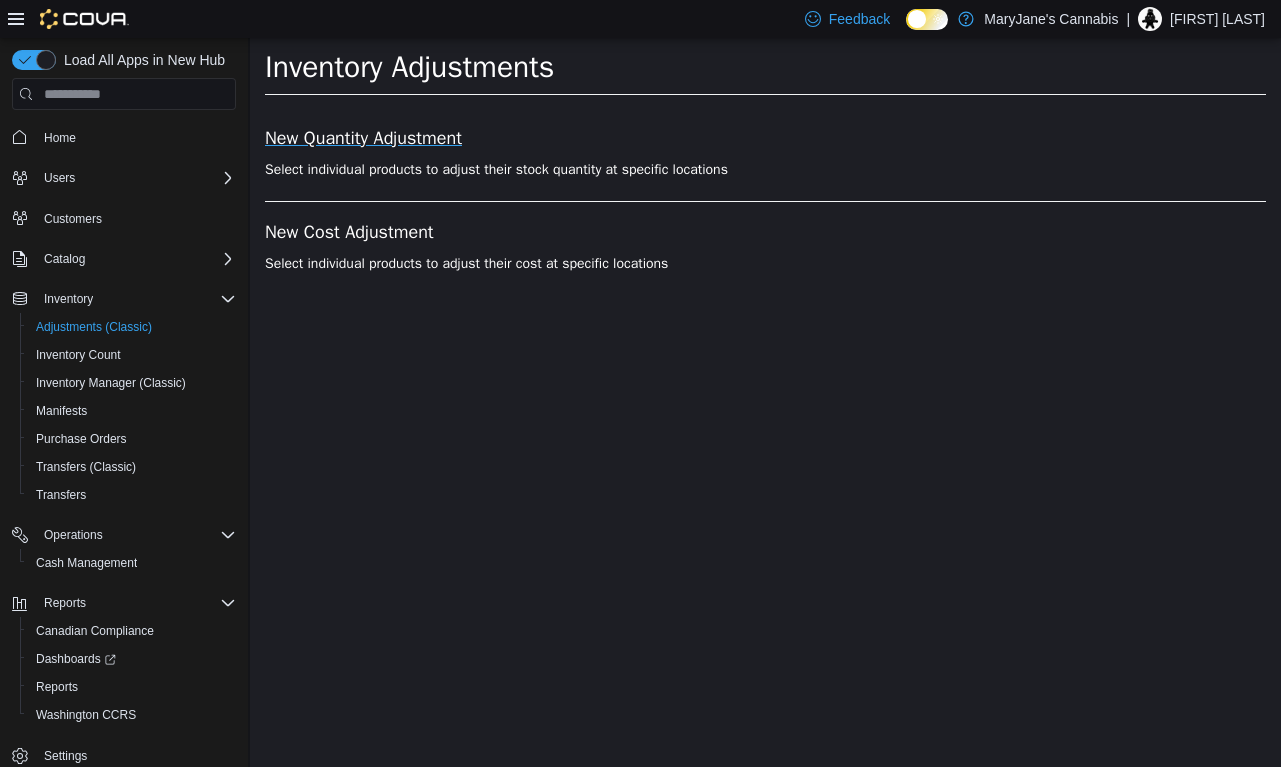 click on "New Quantity Adjustment" at bounding box center [765, 139] 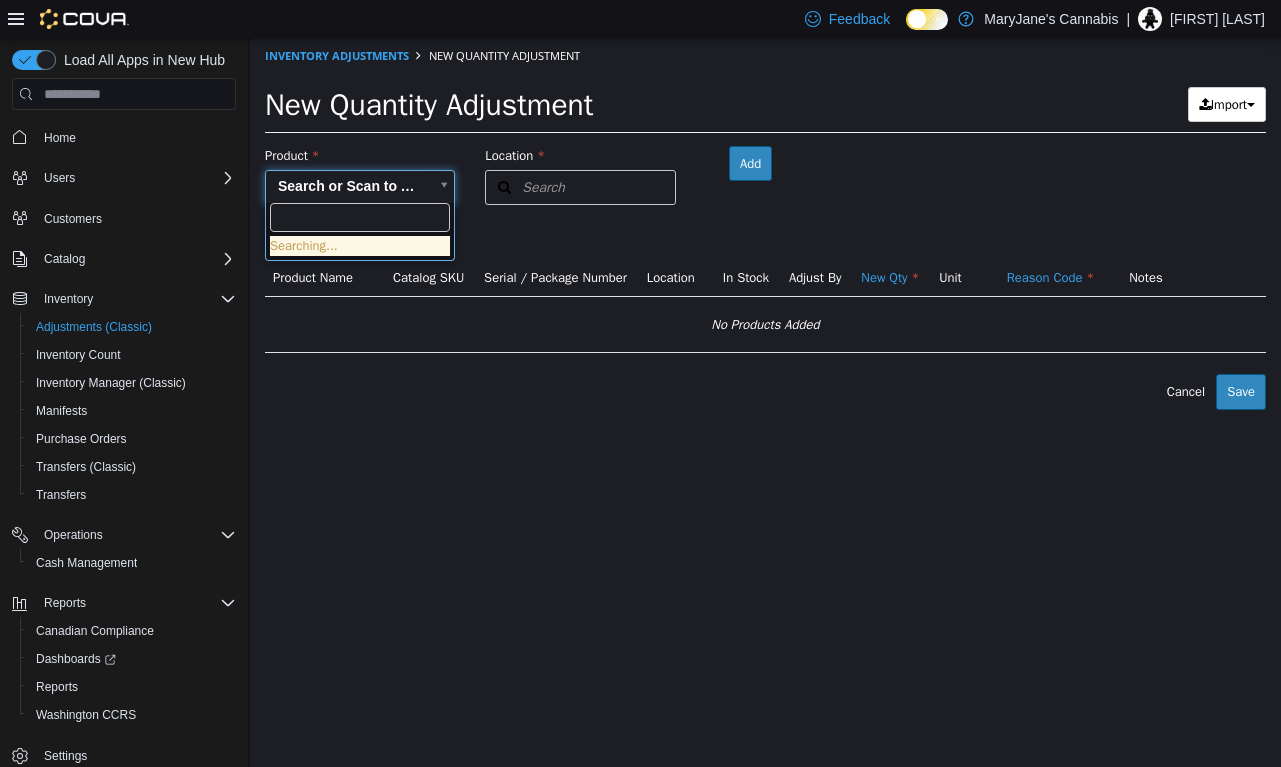 click on "×
Inventory Adjustments
New Quantity Adjustment
New Quantity Adjustment
Import  Inventory Export (.CSV) Package List (.TXT)
Product     Search or Scan to Add Product     Location Search Type 3 or more characters or browse       MaryJane's Cannabis     (4)         MaryJane's Oshawa             MaryJane's Scarlett             MaryJane's Weston             MaryJane's YYZ         Room   Add Products  ( 0 ) Product Name Catalog SKU Serial / Package Number Location In Stock Adjust By New Qty Unit Reason Code Notes No Products Added Error saving adjustment please resolve the errors above. Cancel Save
Searching..." at bounding box center (765, 224) 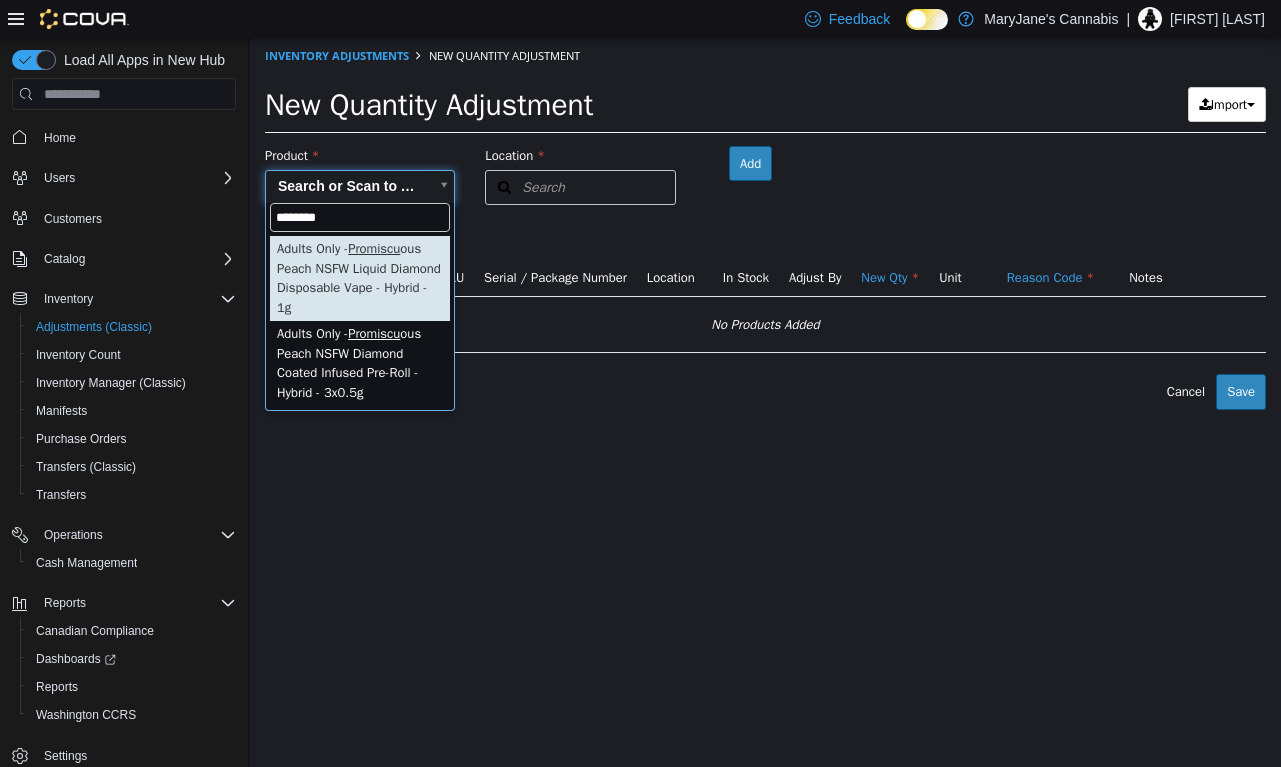 scroll, scrollTop: 0, scrollLeft: 0, axis: both 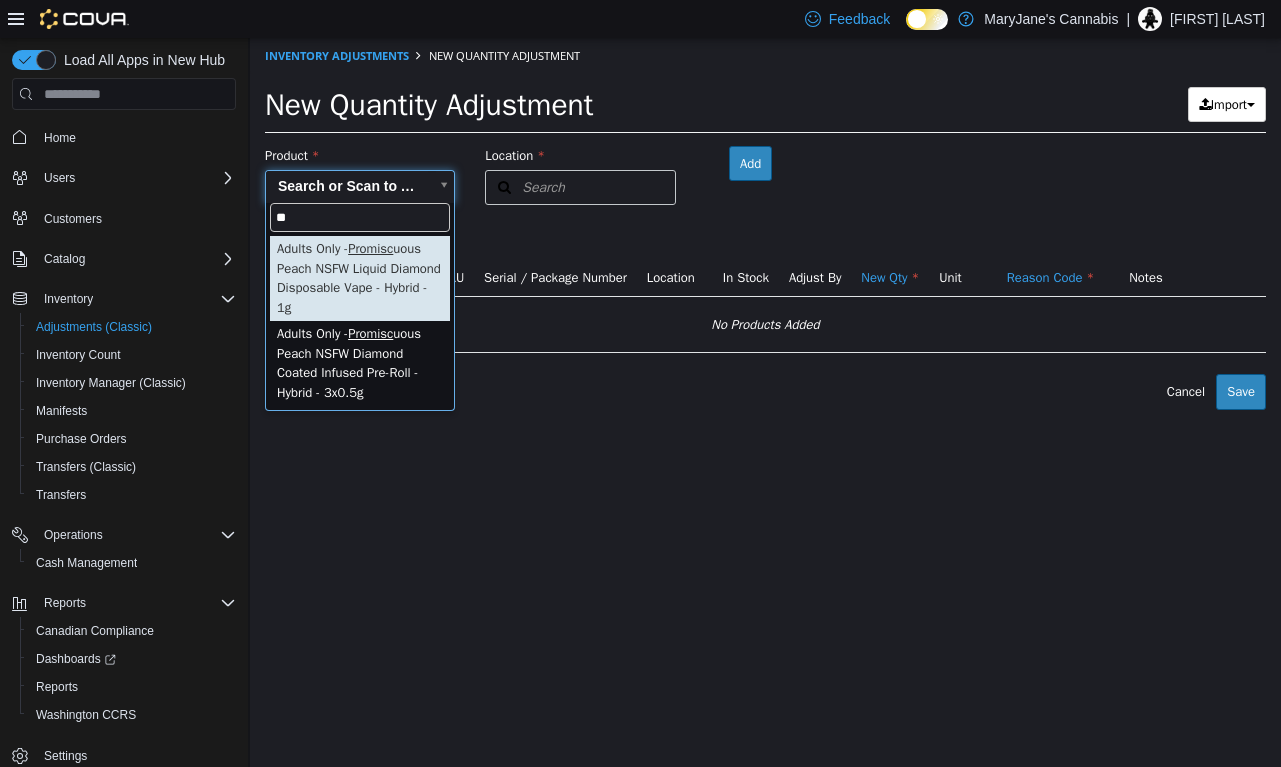 type on "*" 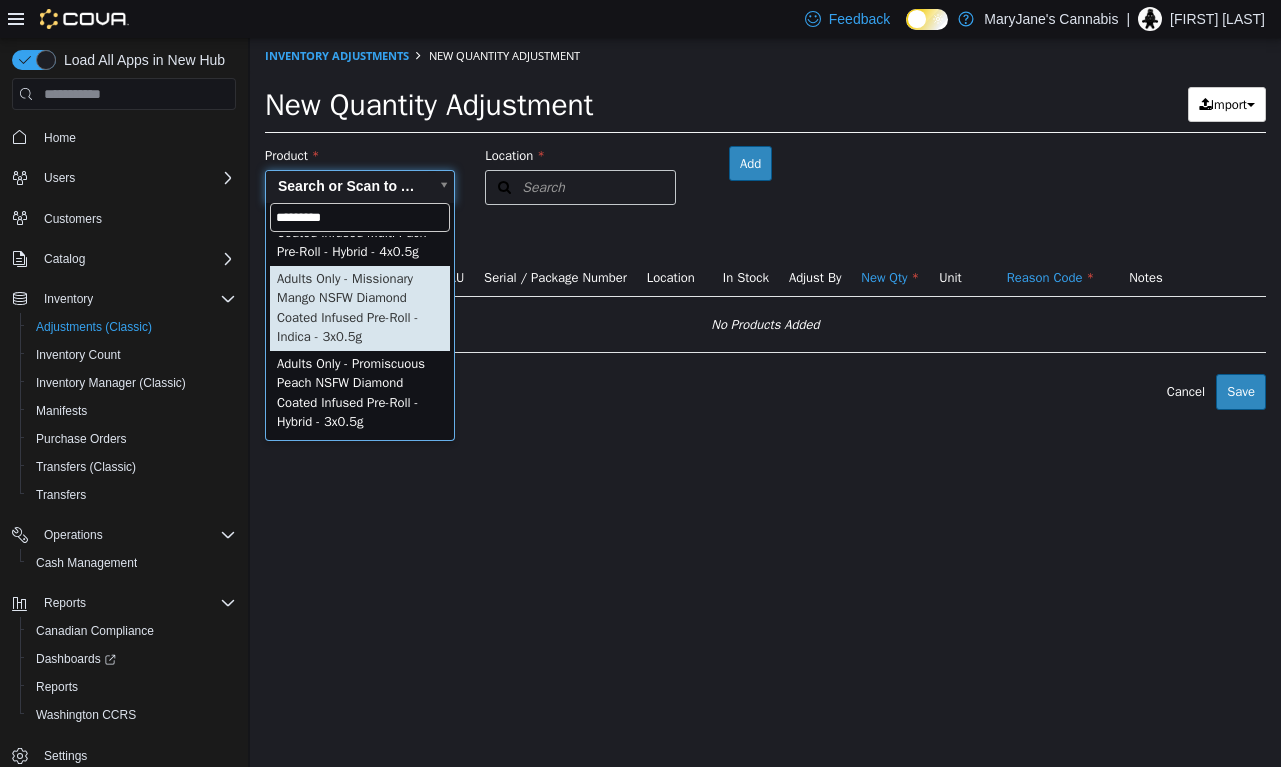 scroll, scrollTop: 1392, scrollLeft: 0, axis: vertical 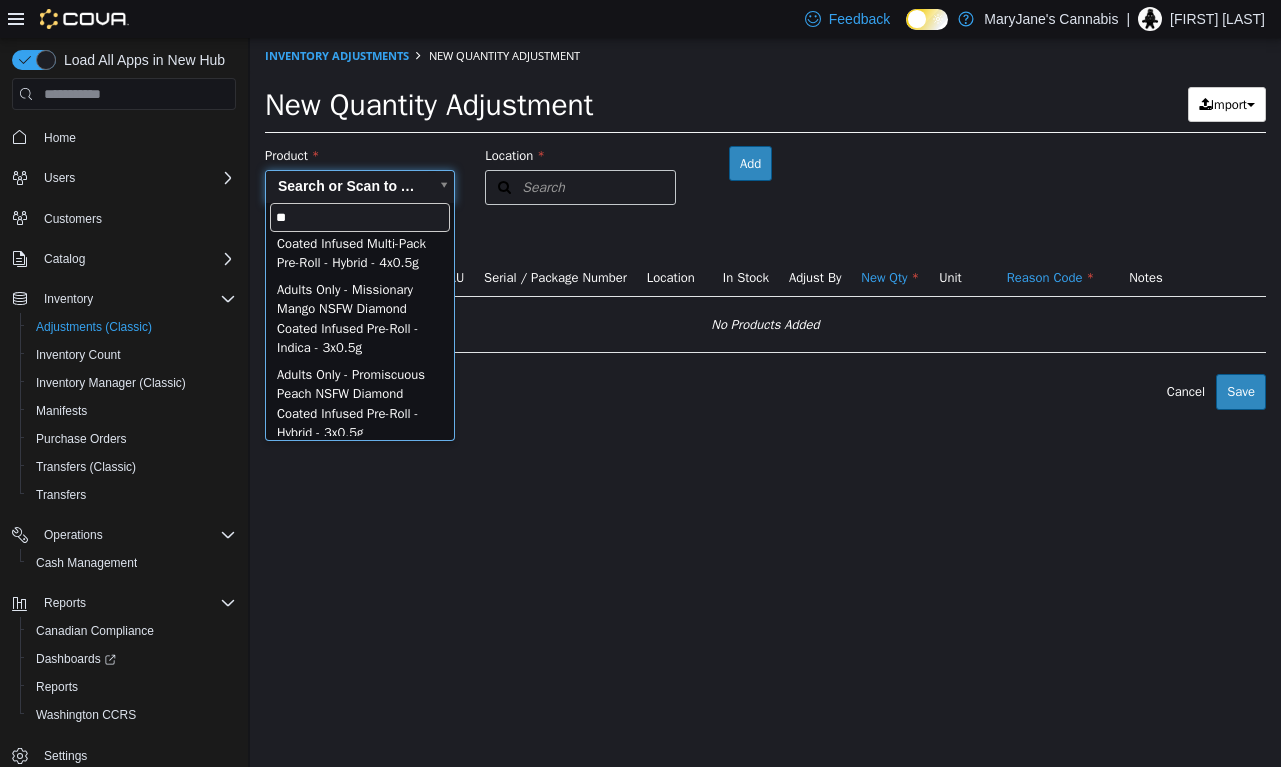 type on "*" 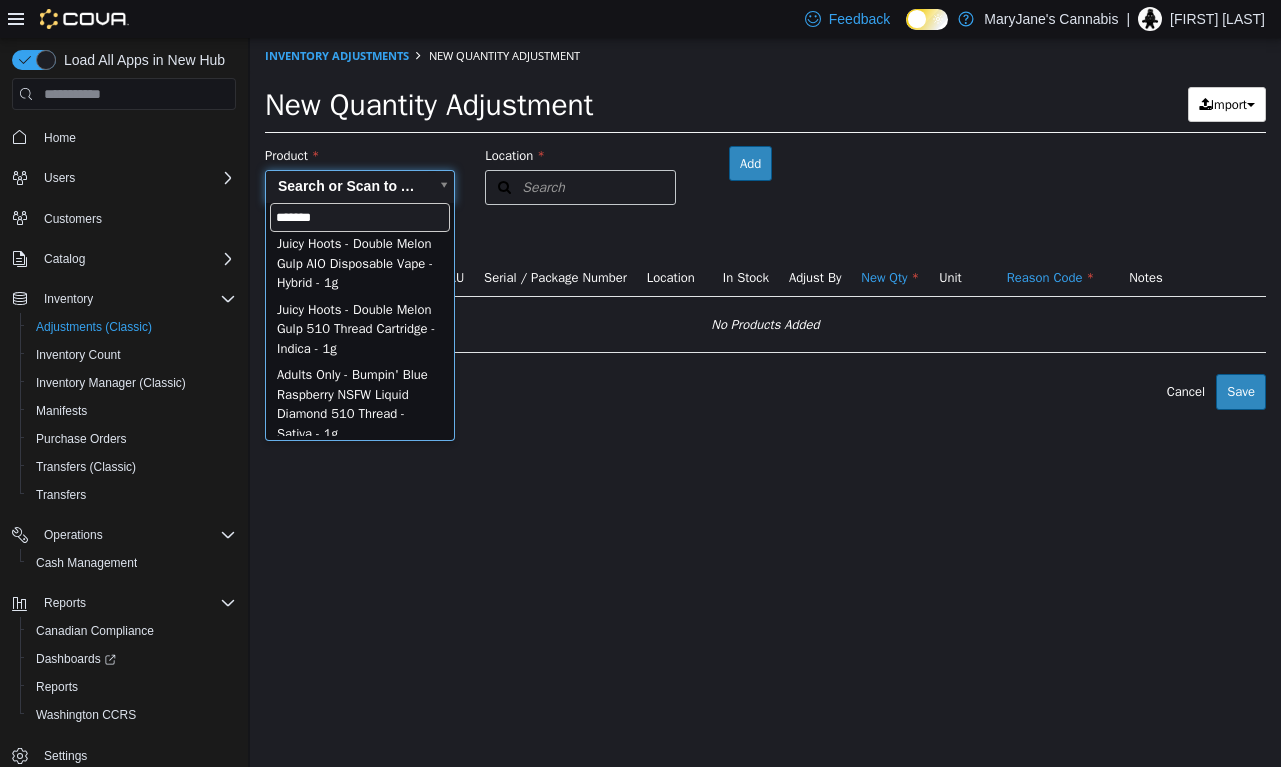 scroll, scrollTop: 0, scrollLeft: 0, axis: both 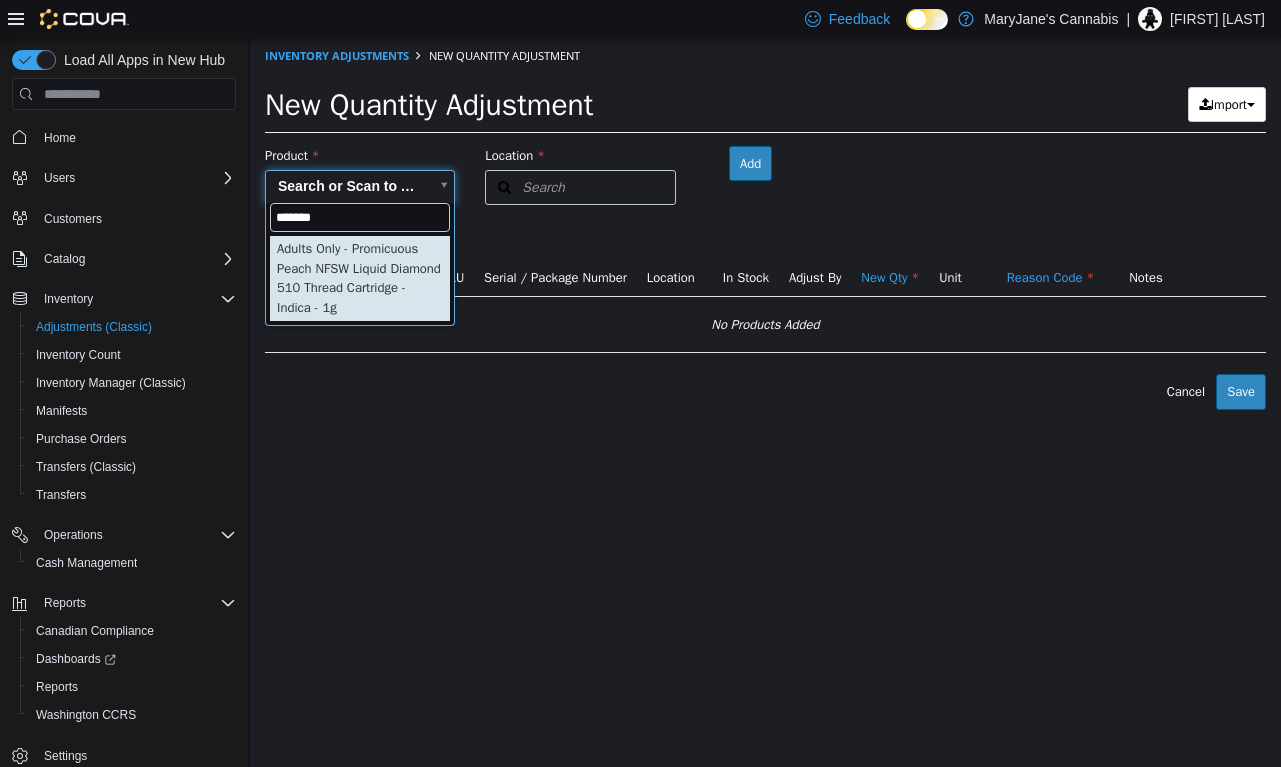 type on "*******" 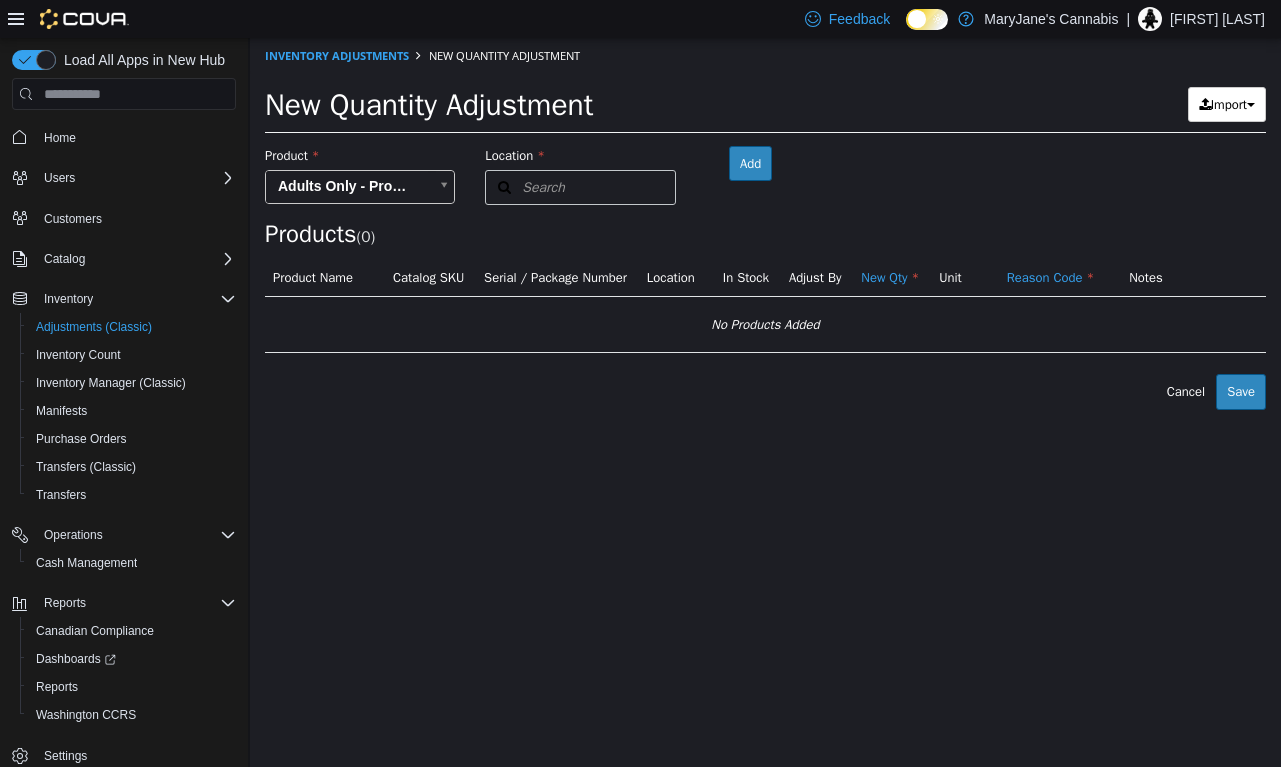 click on "Search" at bounding box center (580, 187) 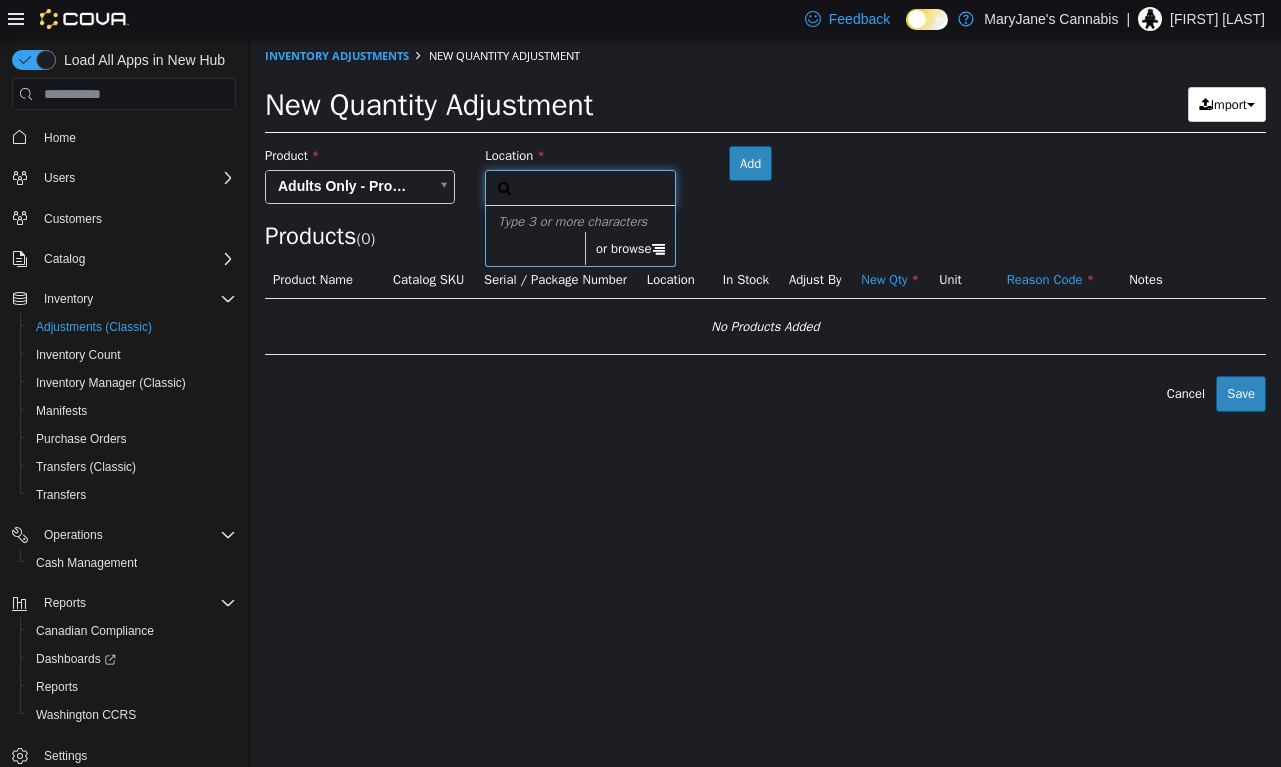 click on "or browse" at bounding box center [630, 249] 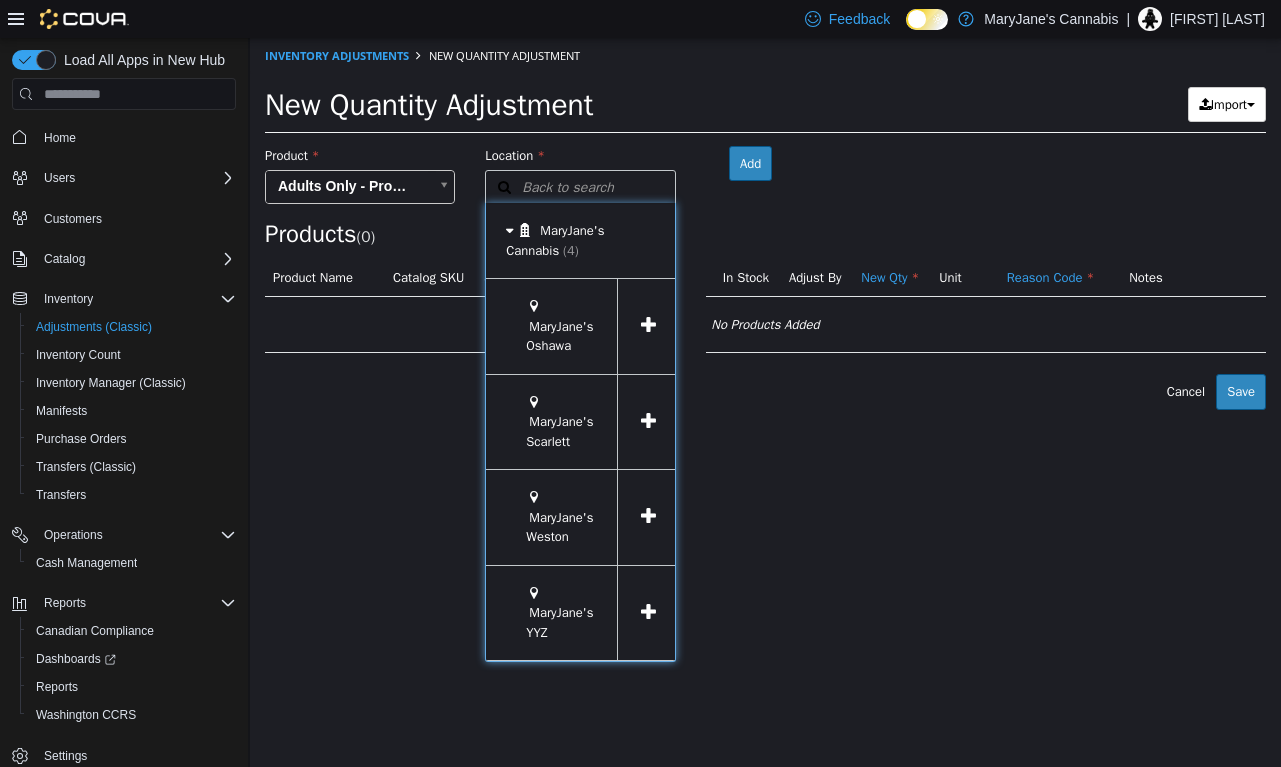 click at bounding box center [648, 517] 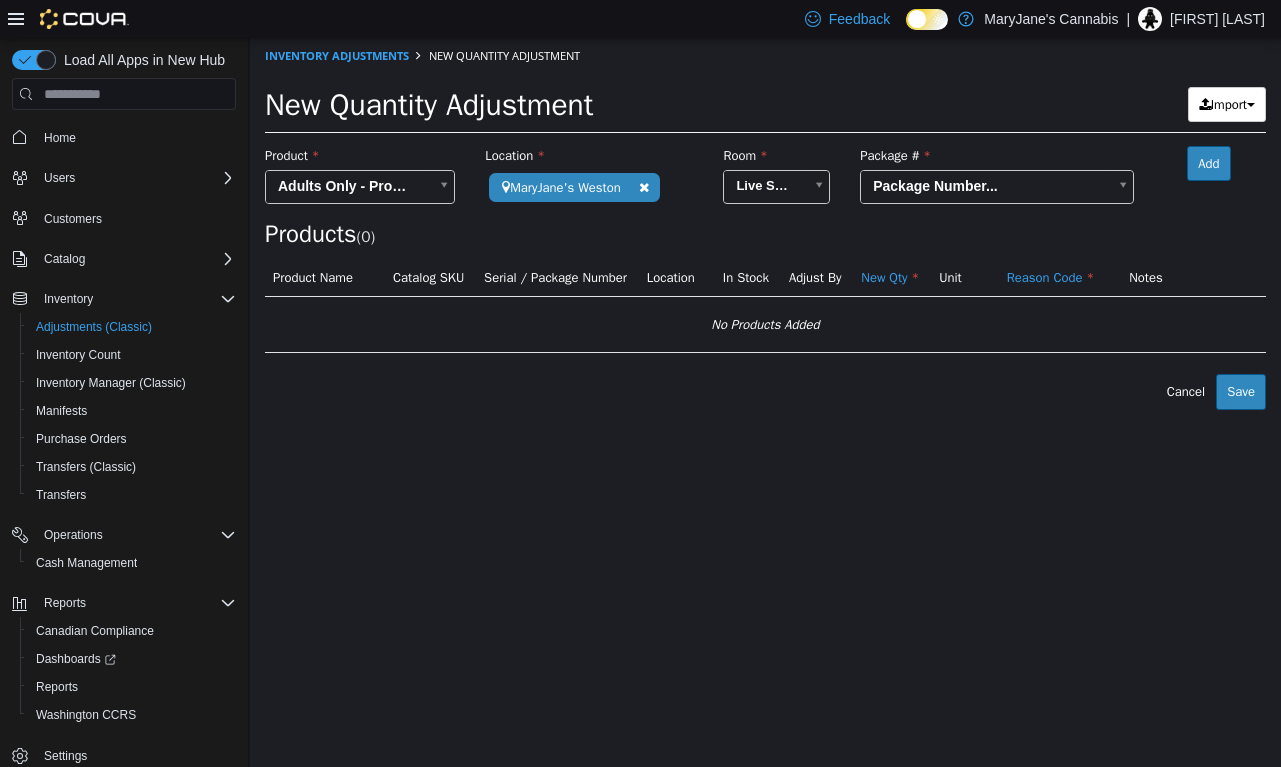 click on "**********" at bounding box center [765, 224] 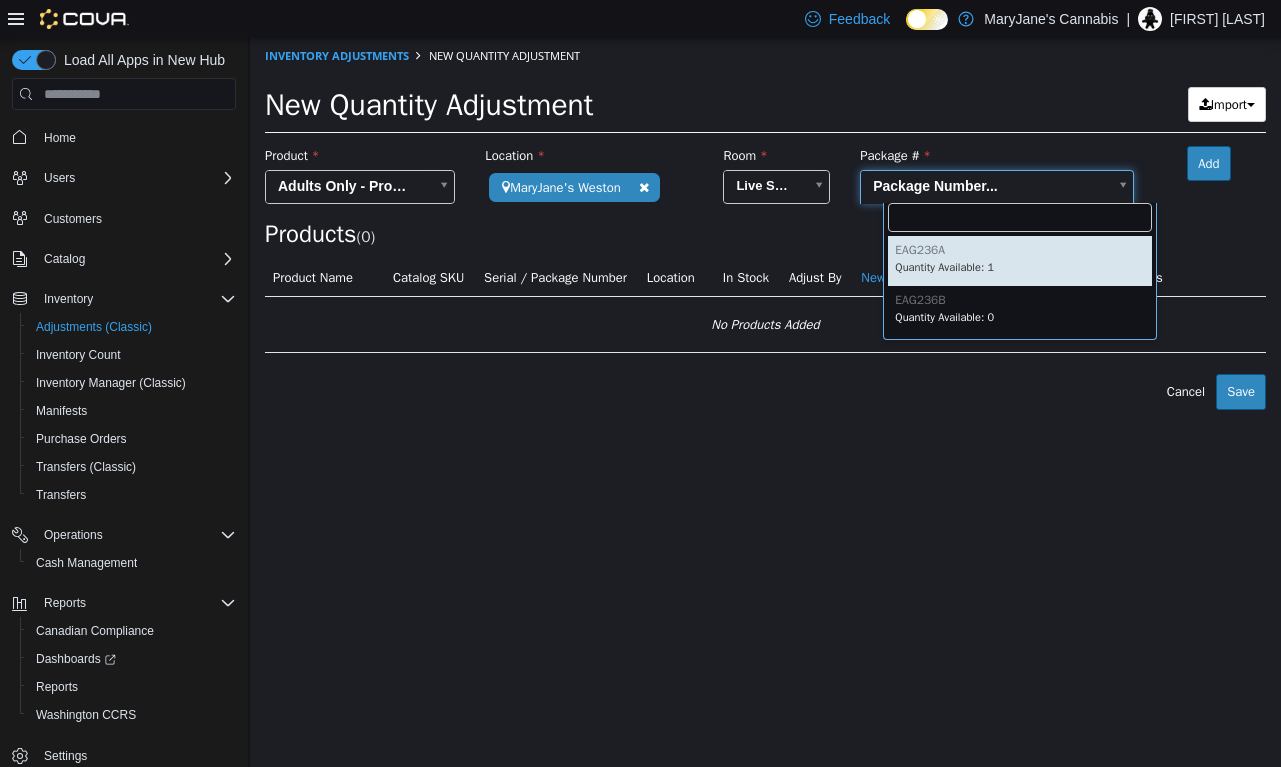 type on "*******" 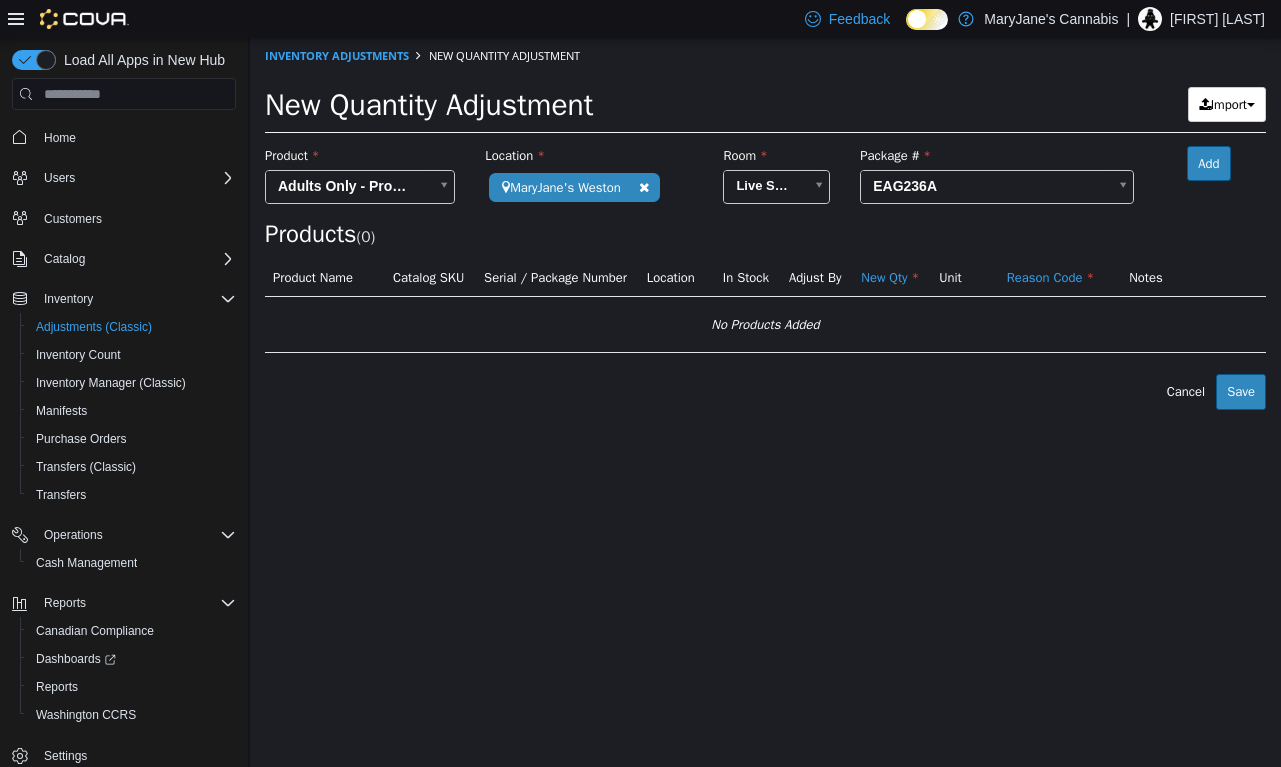 click on "Add" at bounding box center [1208, 164] 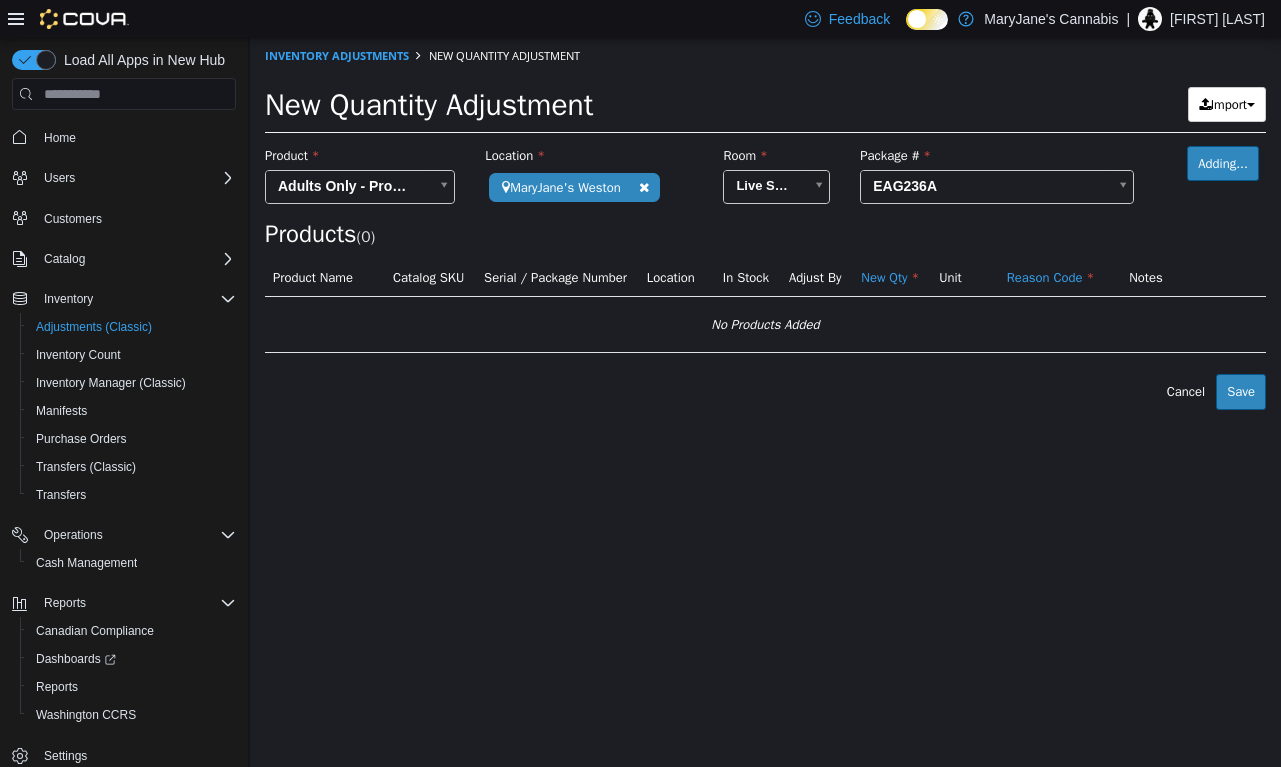 type 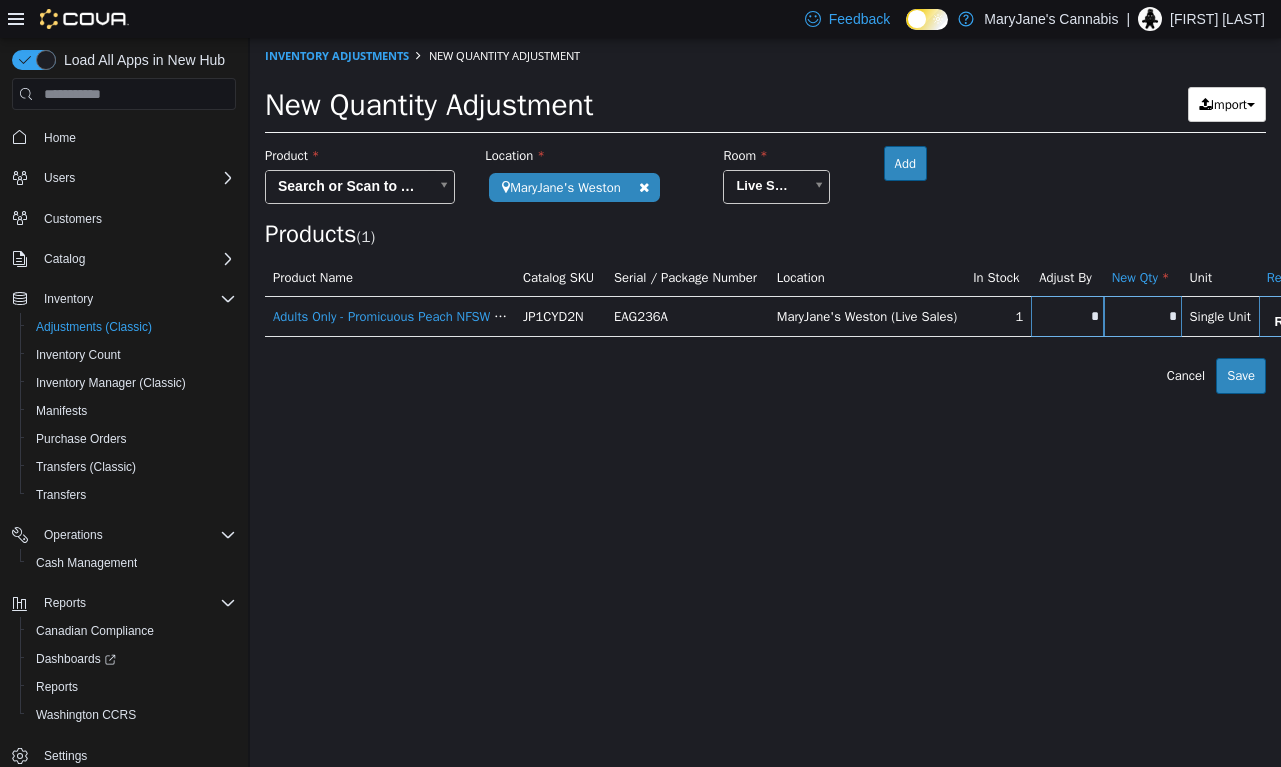 click on "*" at bounding box center [1143, 316] 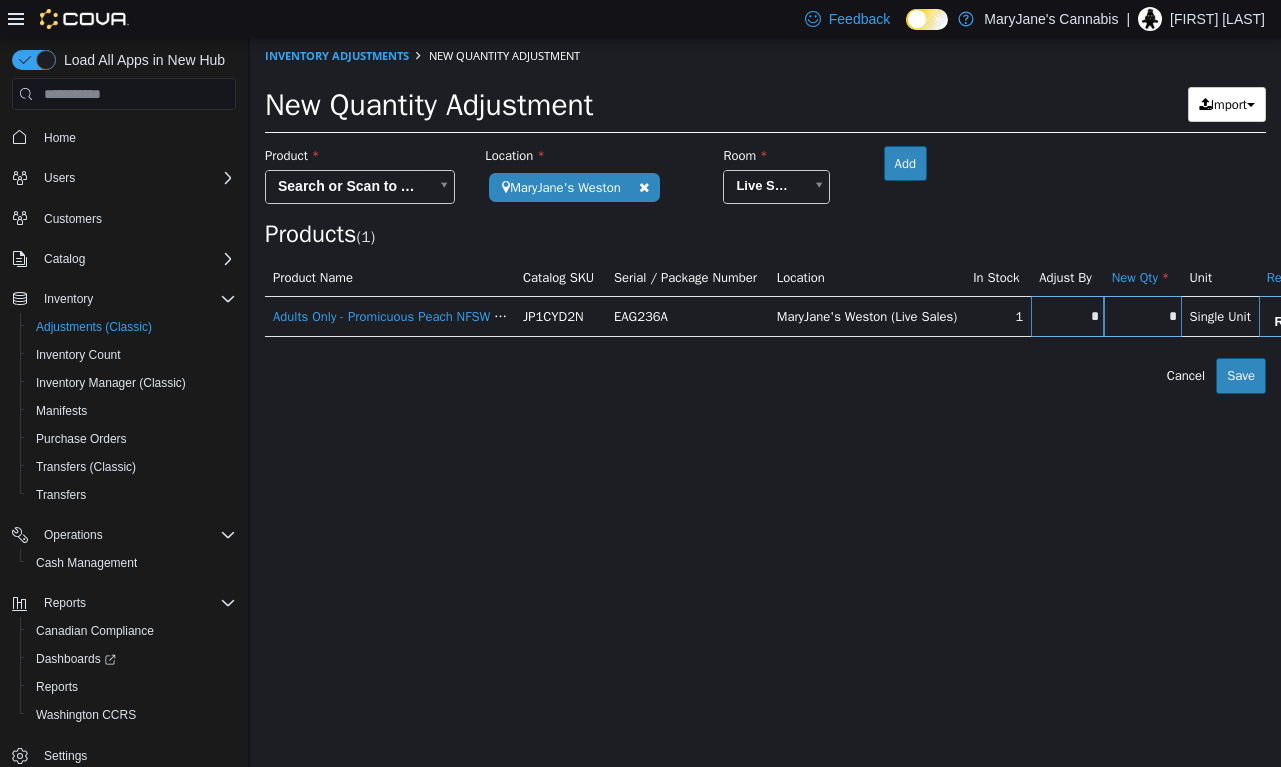 type on "*" 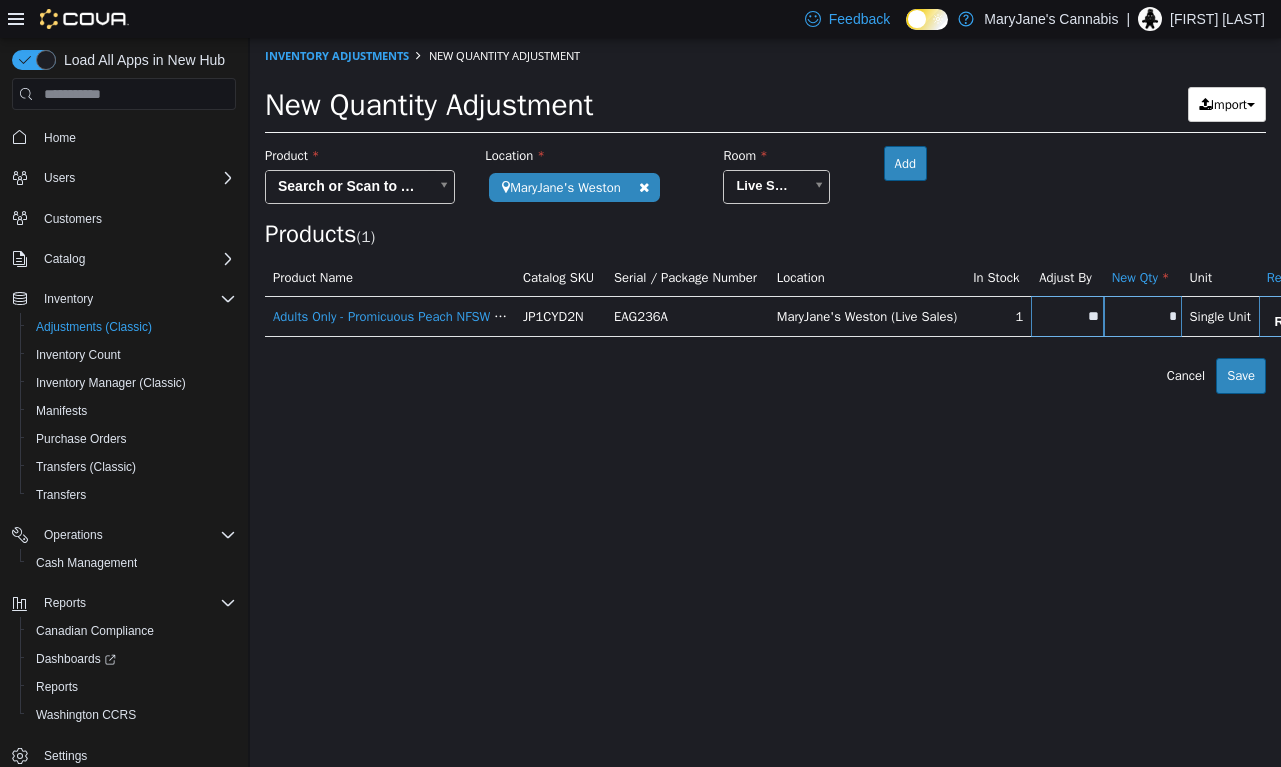click on "**********" at bounding box center (765, 216) 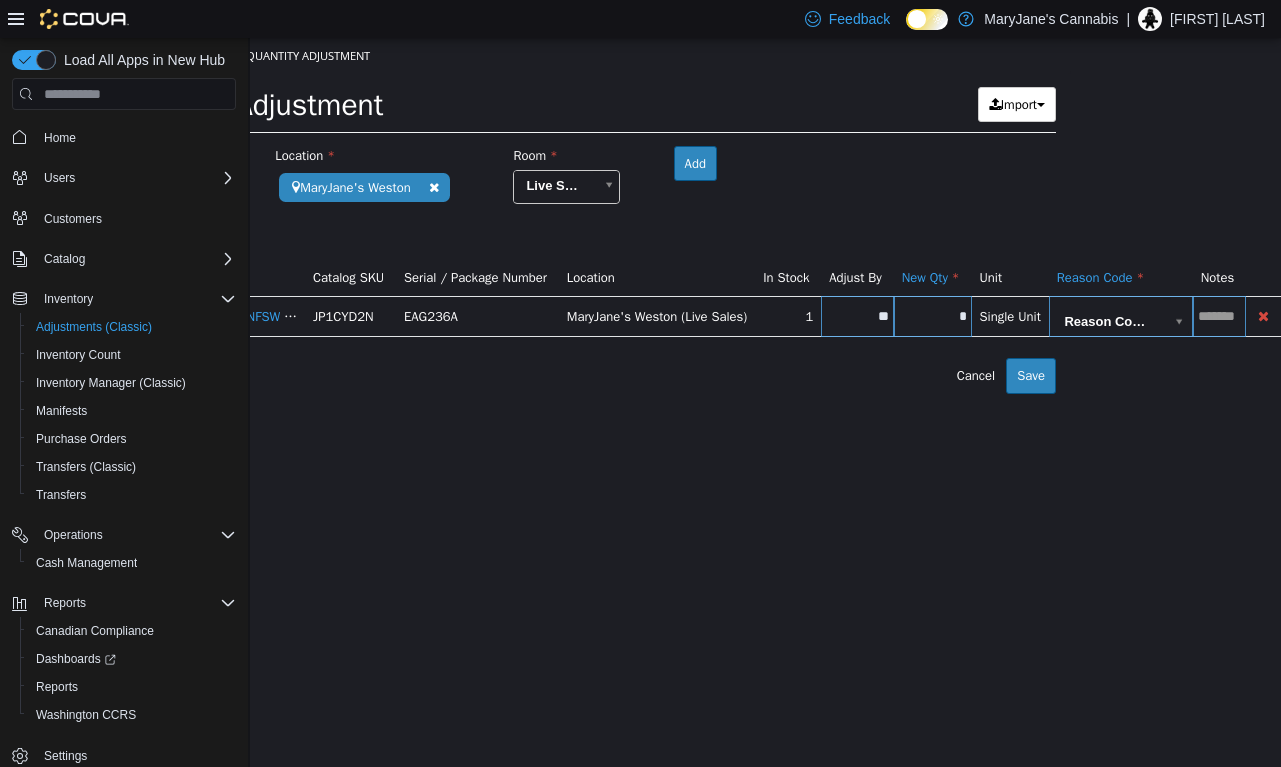 scroll, scrollTop: 0, scrollLeft: 270, axis: horizontal 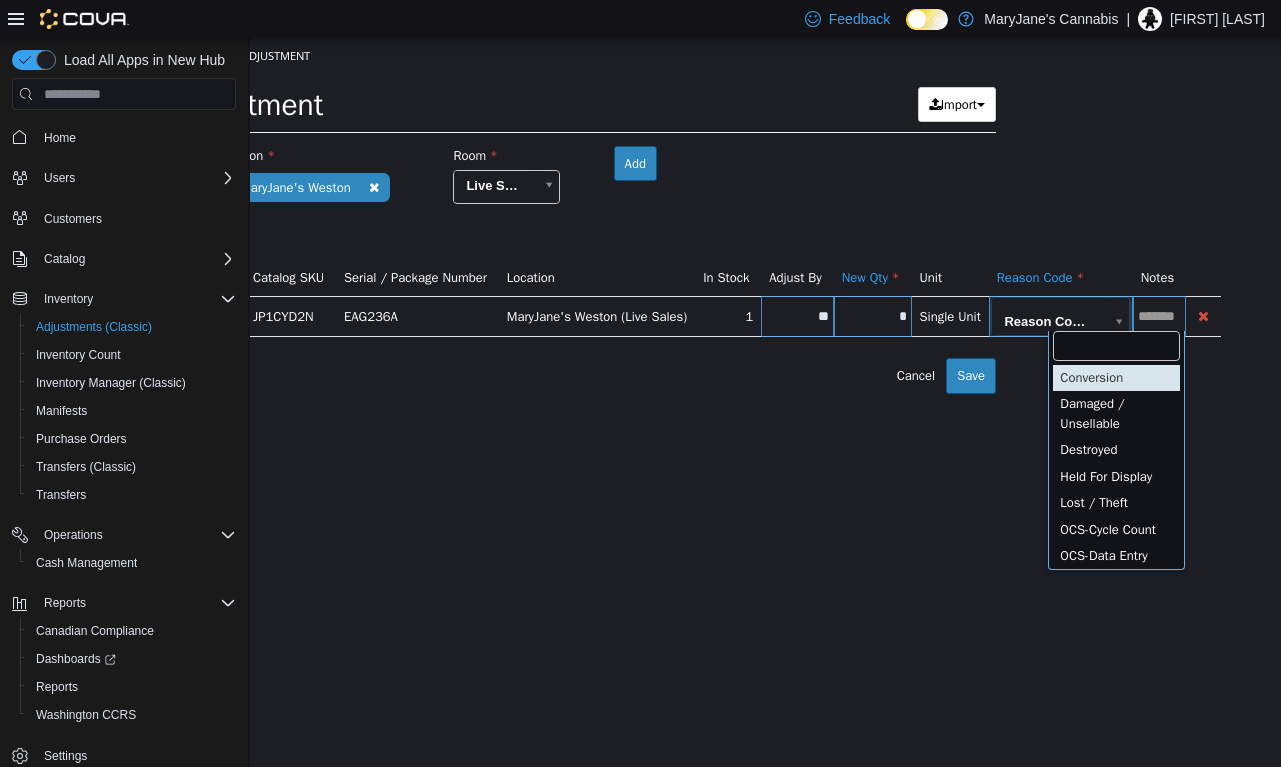 click on "**********" at bounding box center (495, 216) 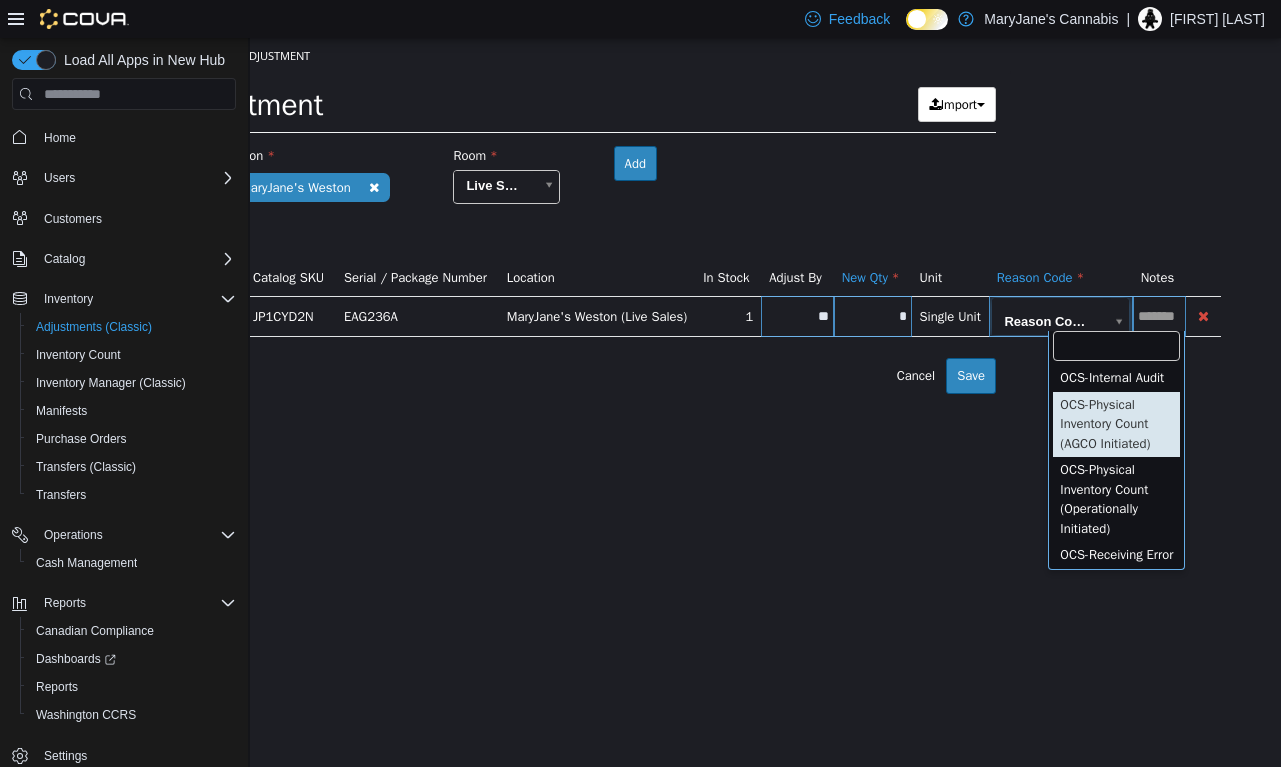 scroll, scrollTop: 225, scrollLeft: 0, axis: vertical 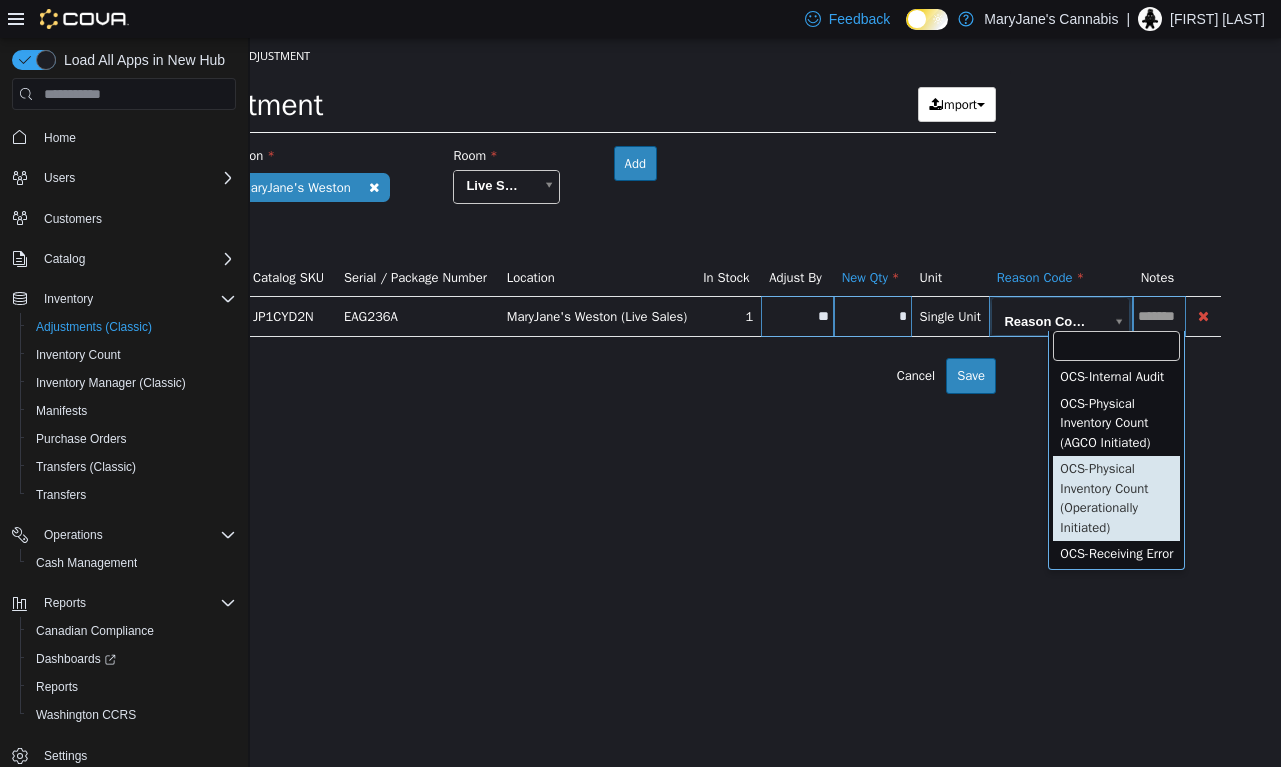 type on "**********" 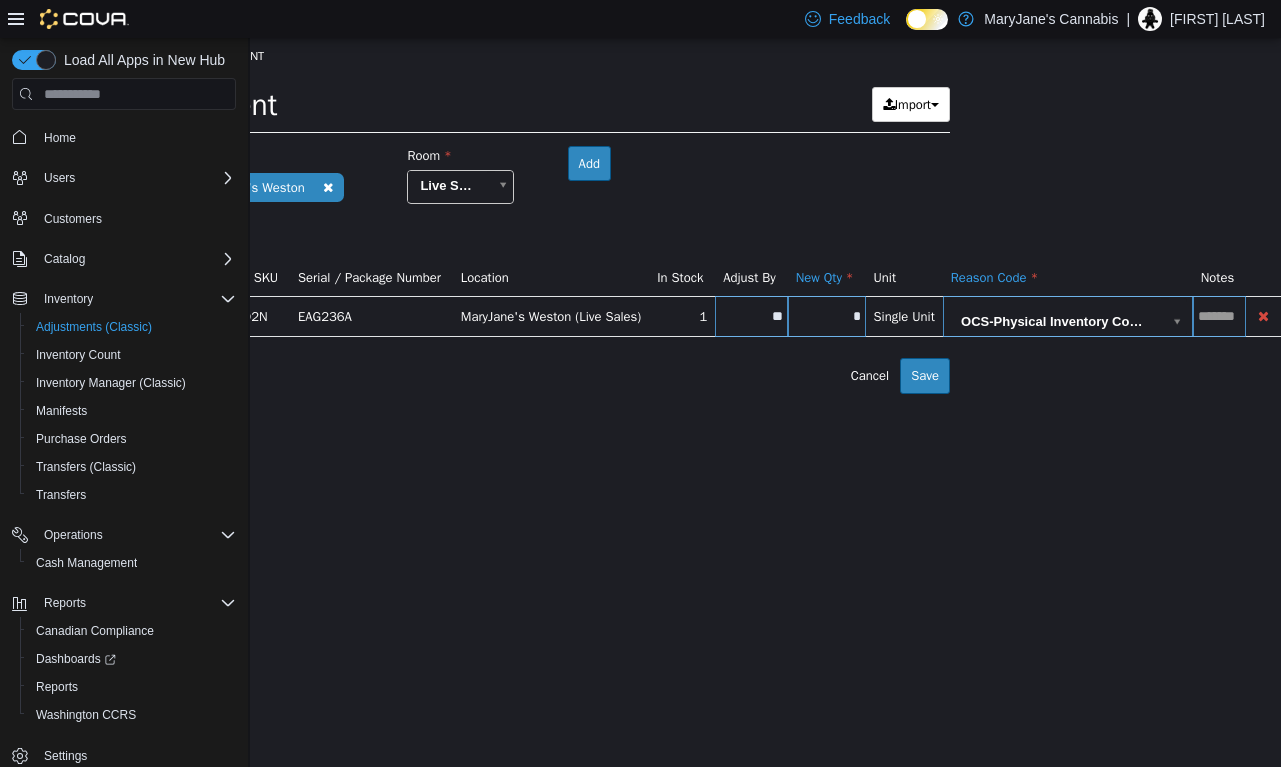 click at bounding box center (1219, 316) 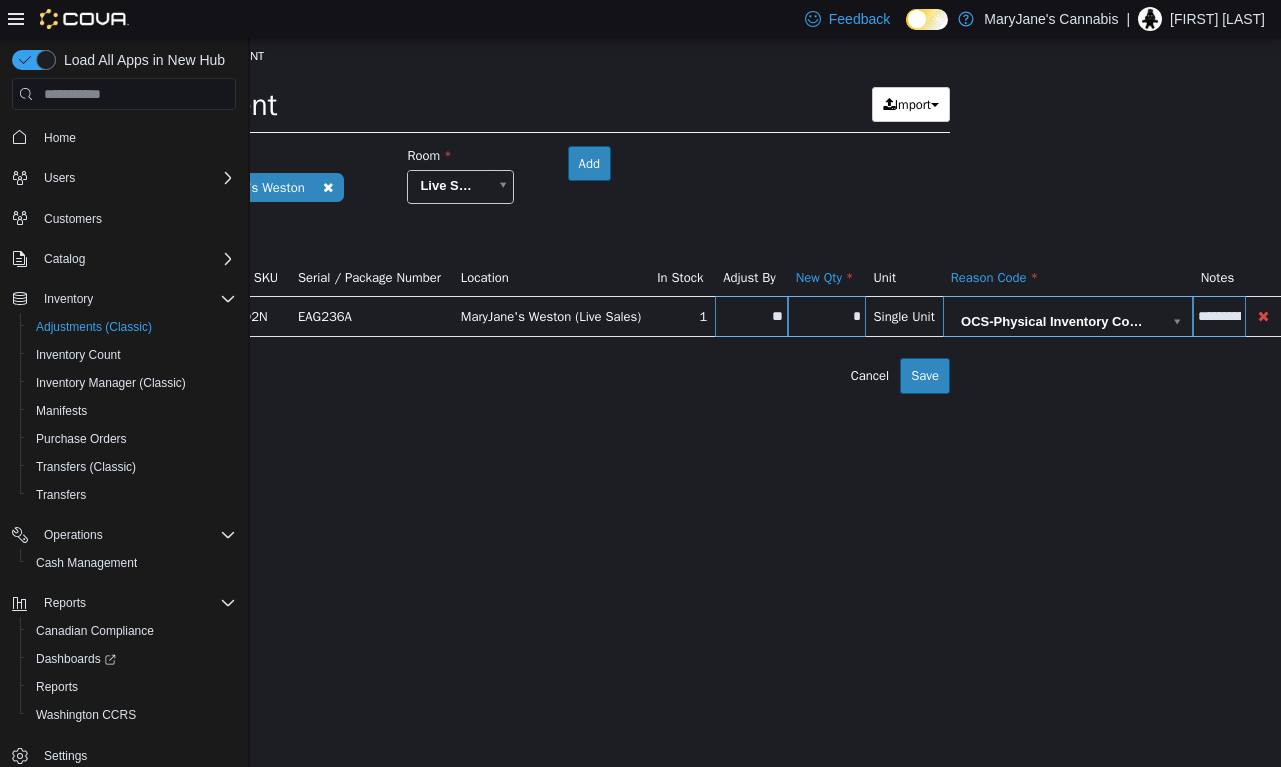 type on "**********" 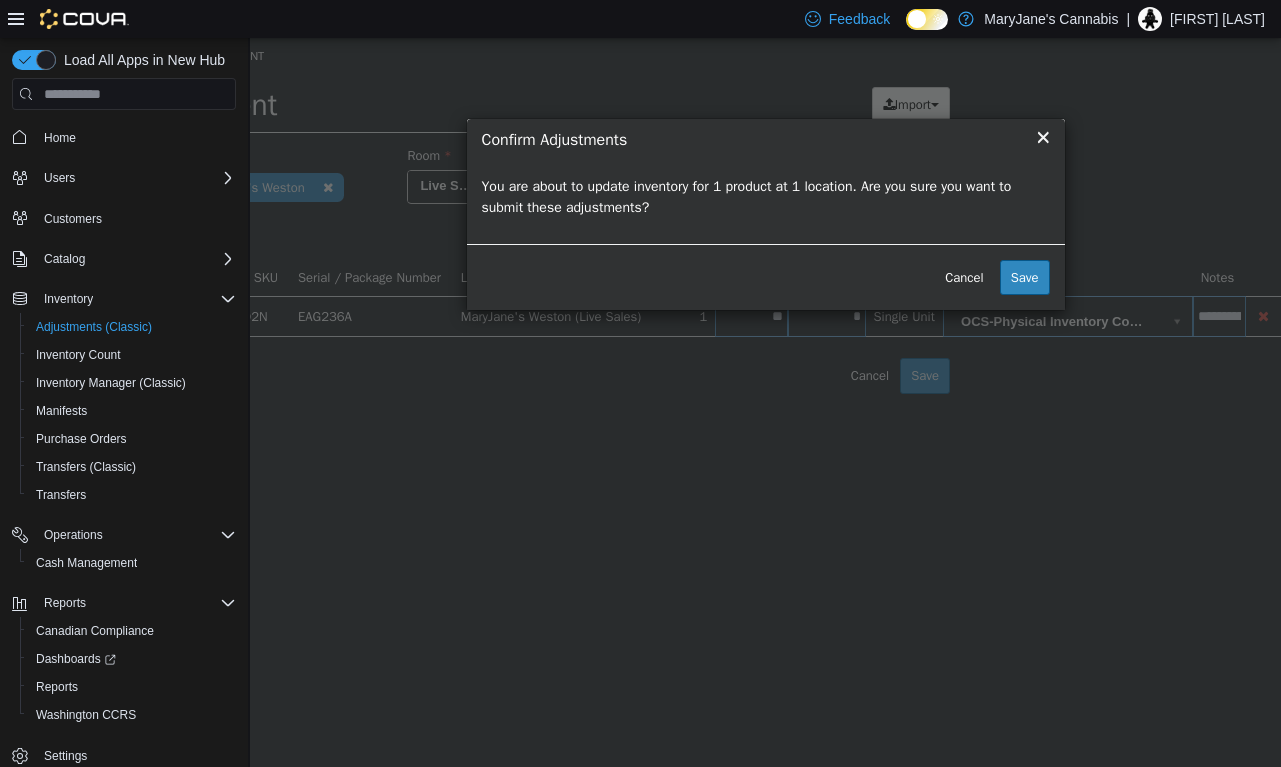 click on "Save" at bounding box center (1025, 278) 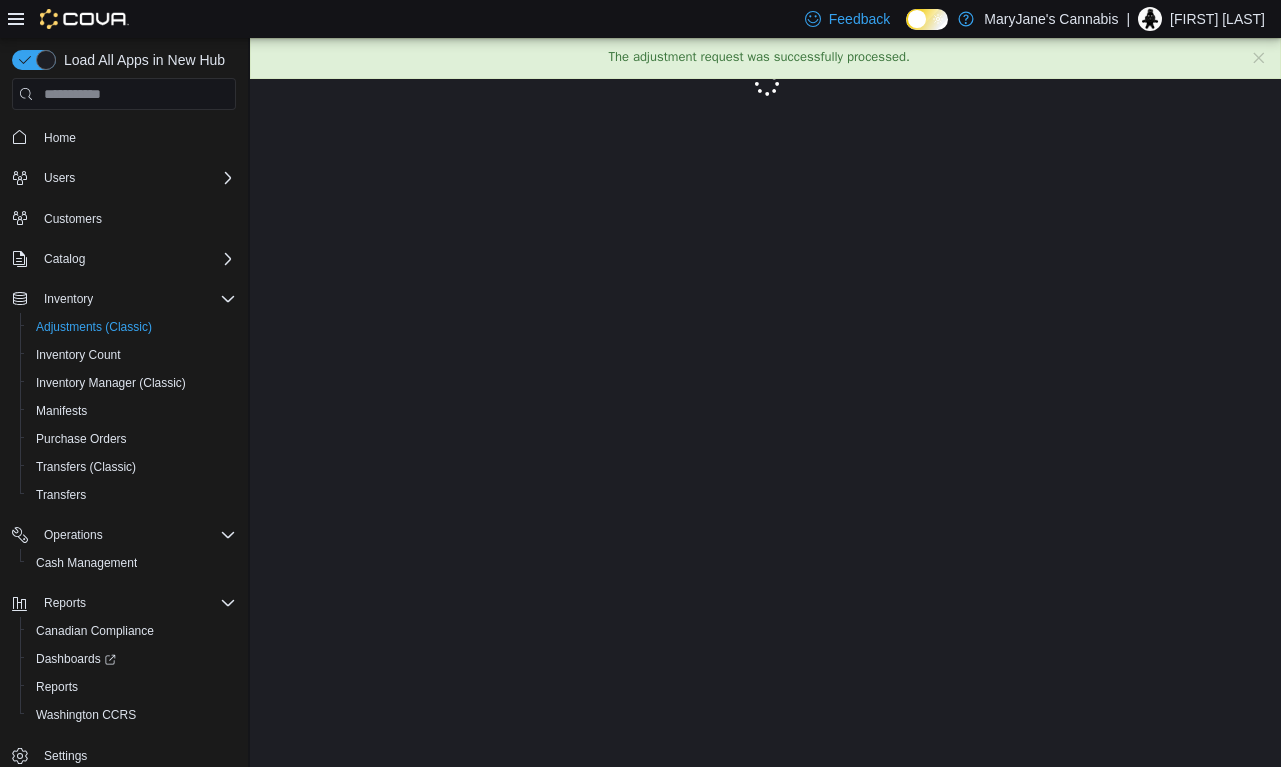 scroll, scrollTop: 0, scrollLeft: 0, axis: both 